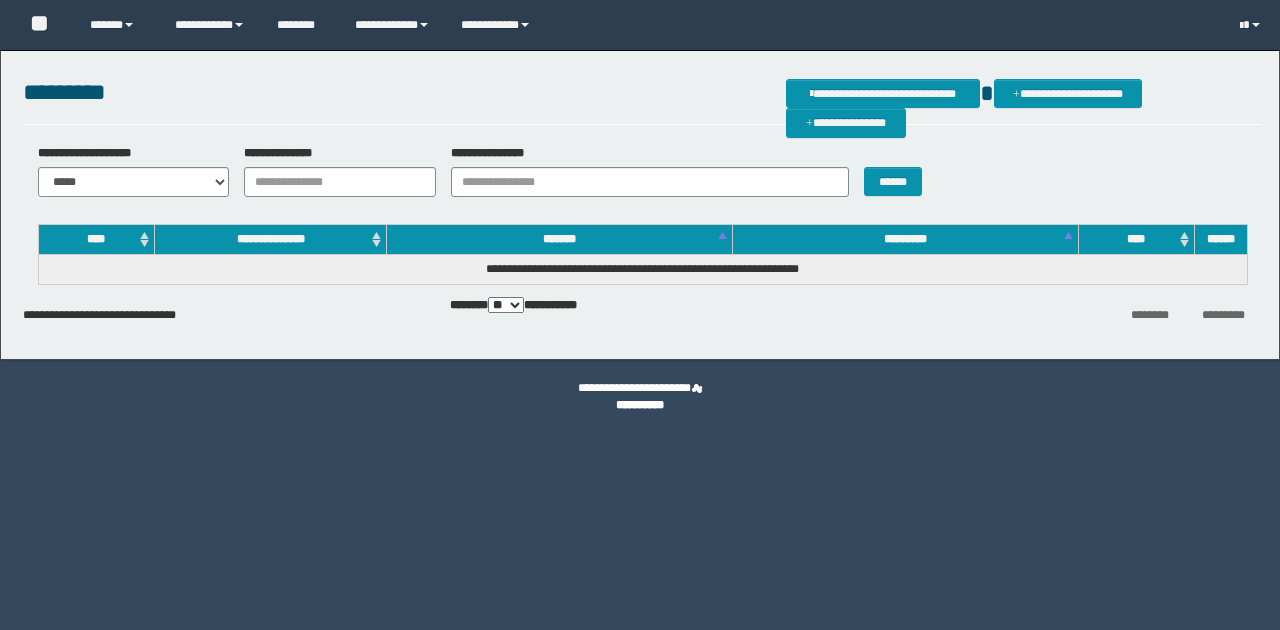 scroll, scrollTop: 0, scrollLeft: 0, axis: both 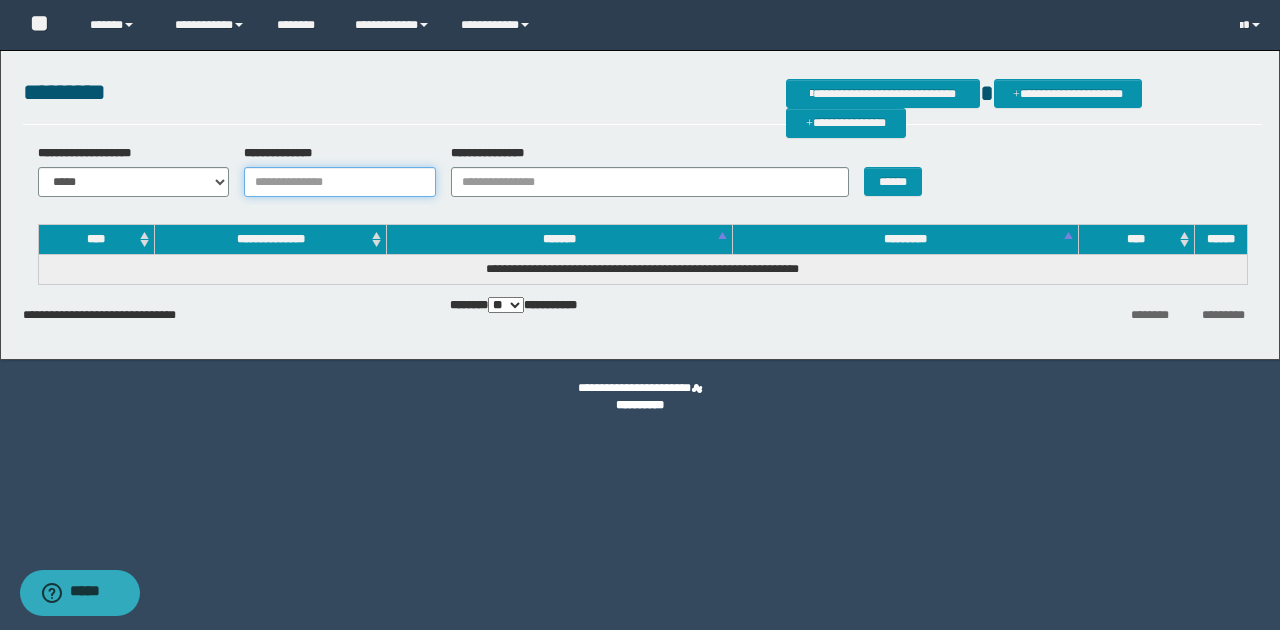 click on "**********" at bounding box center (340, 182) 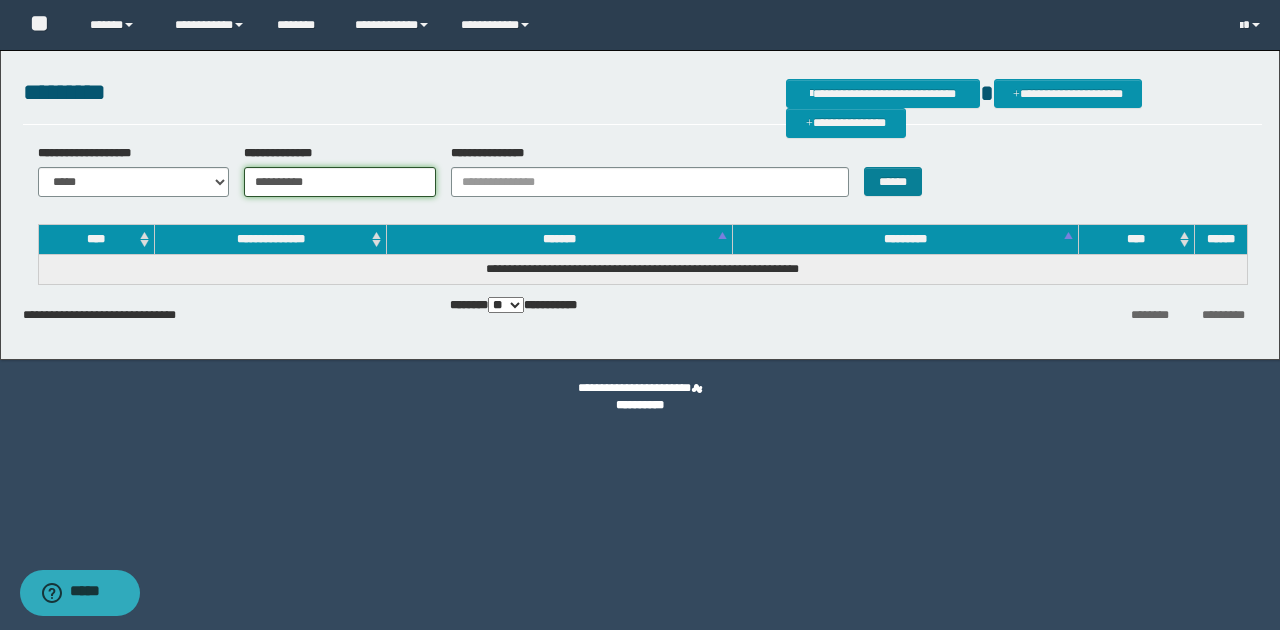 type on "**********" 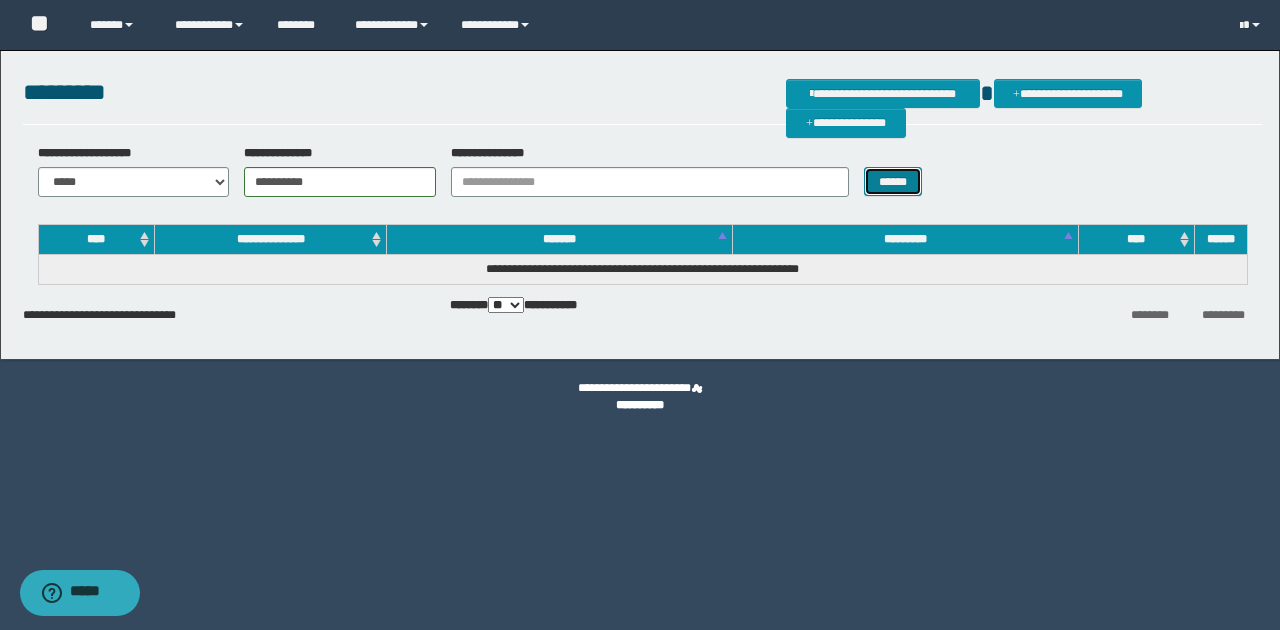 click on "******" at bounding box center (893, 181) 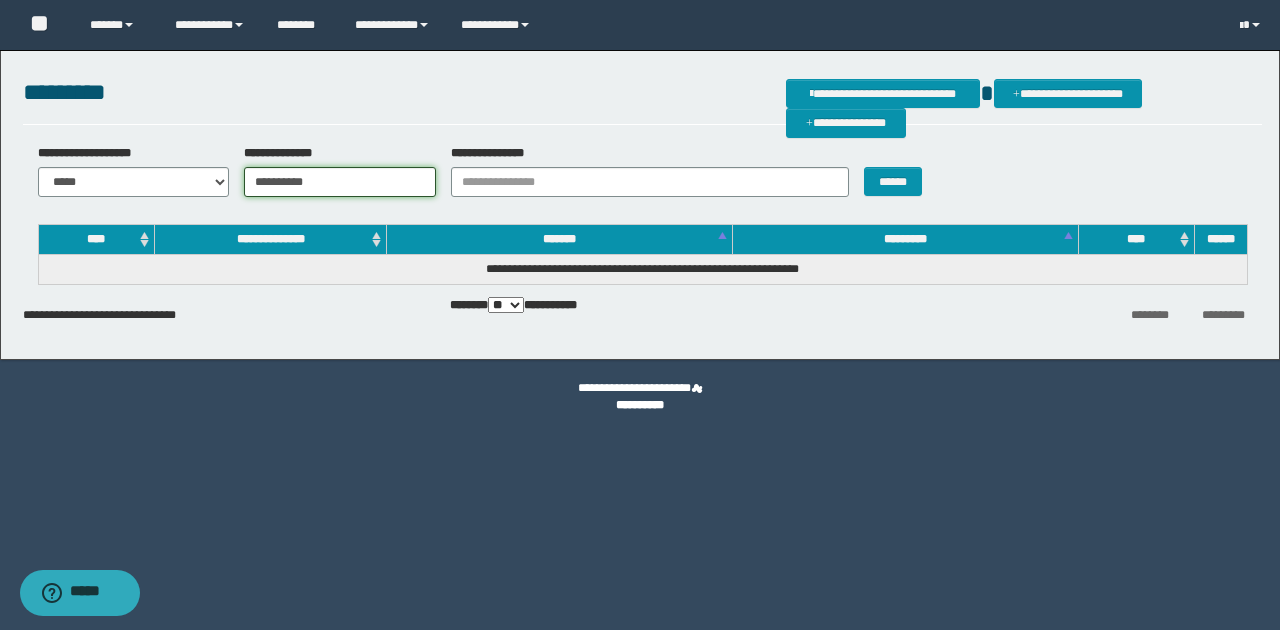 drag, startPoint x: 329, startPoint y: 185, endPoint x: 210, endPoint y: 181, distance: 119.06721 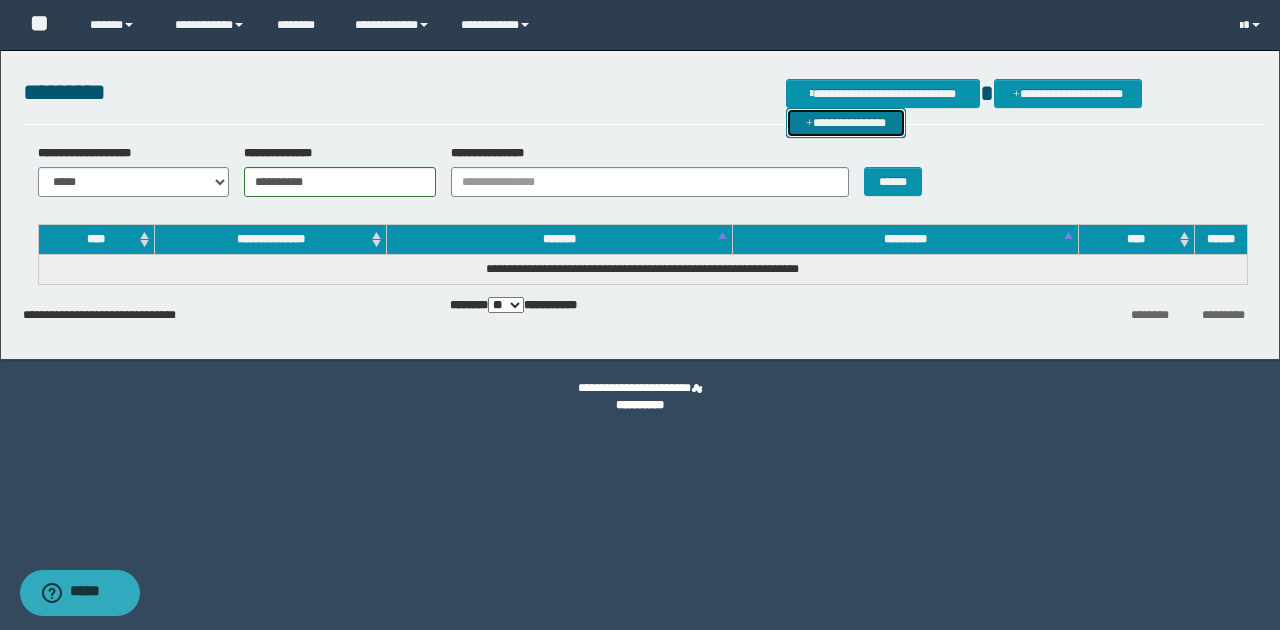 click on "**********" at bounding box center (846, 122) 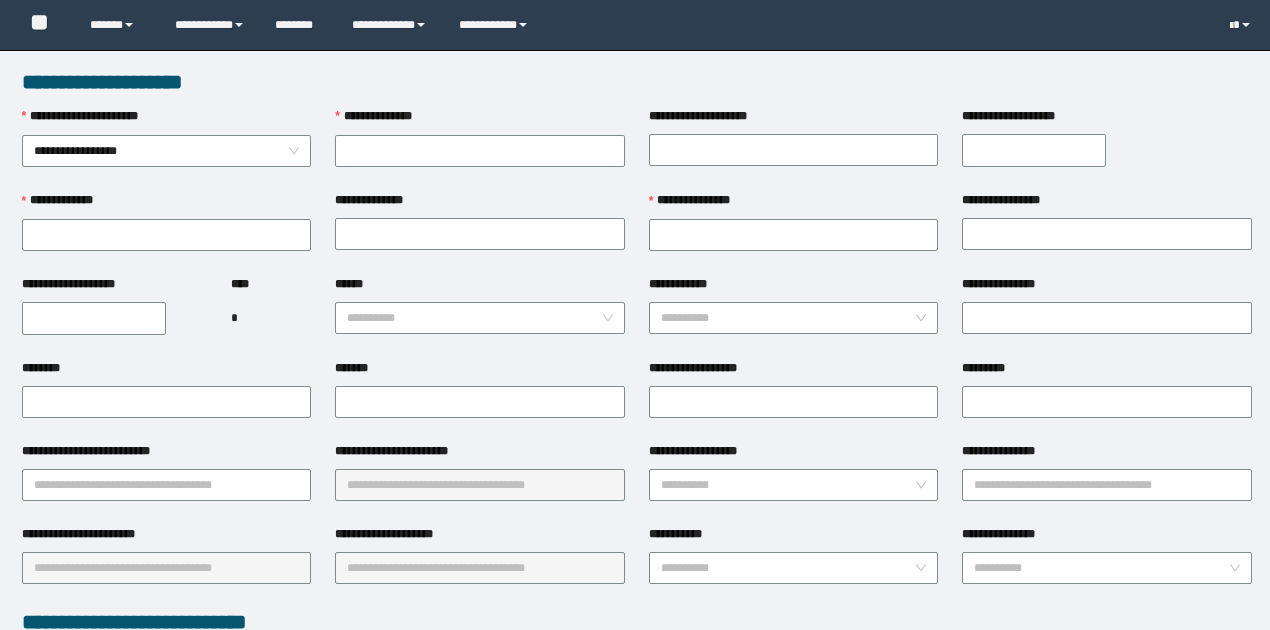 scroll, scrollTop: 0, scrollLeft: 0, axis: both 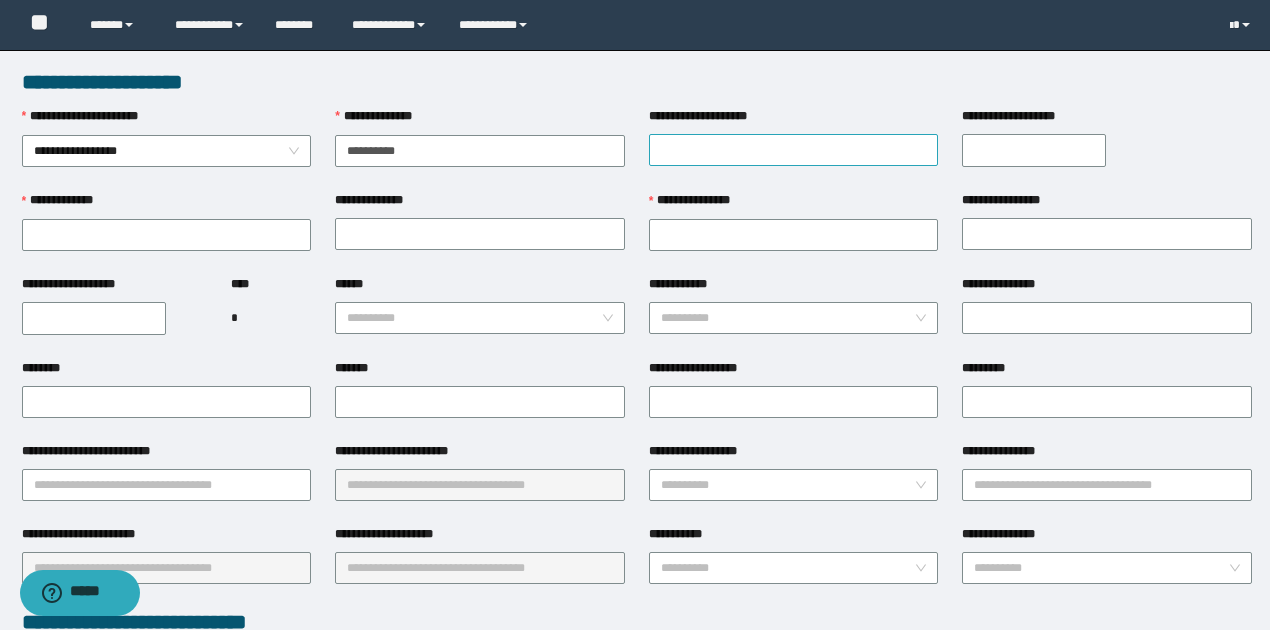 type on "**********" 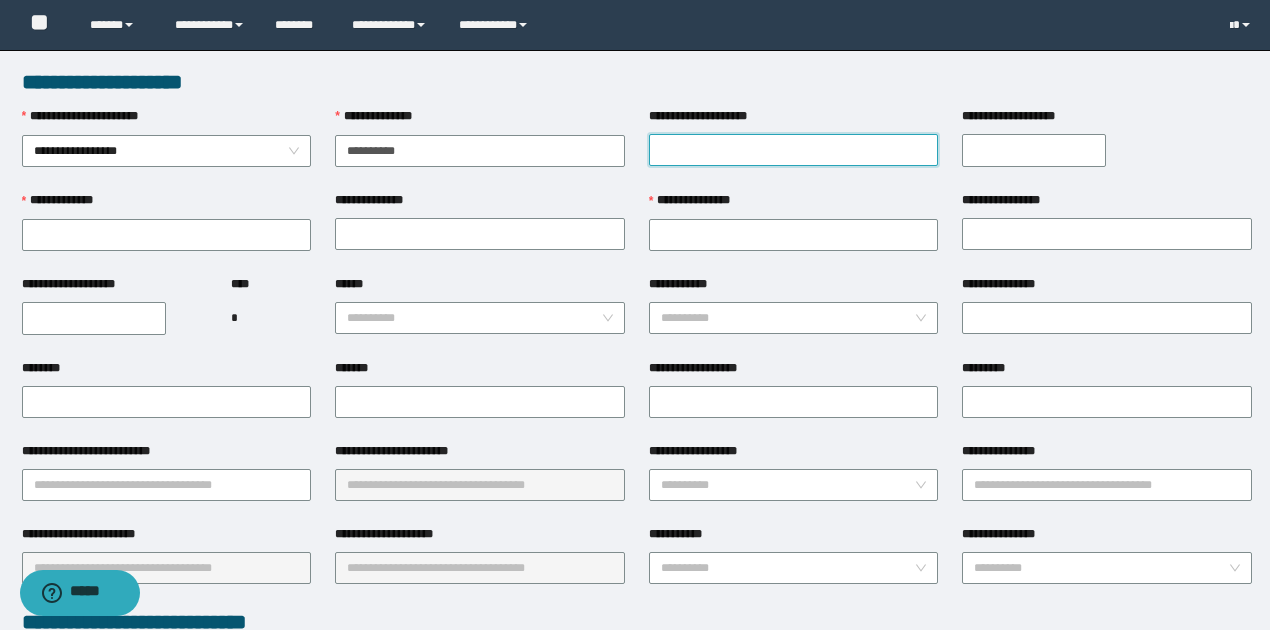 click on "**********" at bounding box center [794, 150] 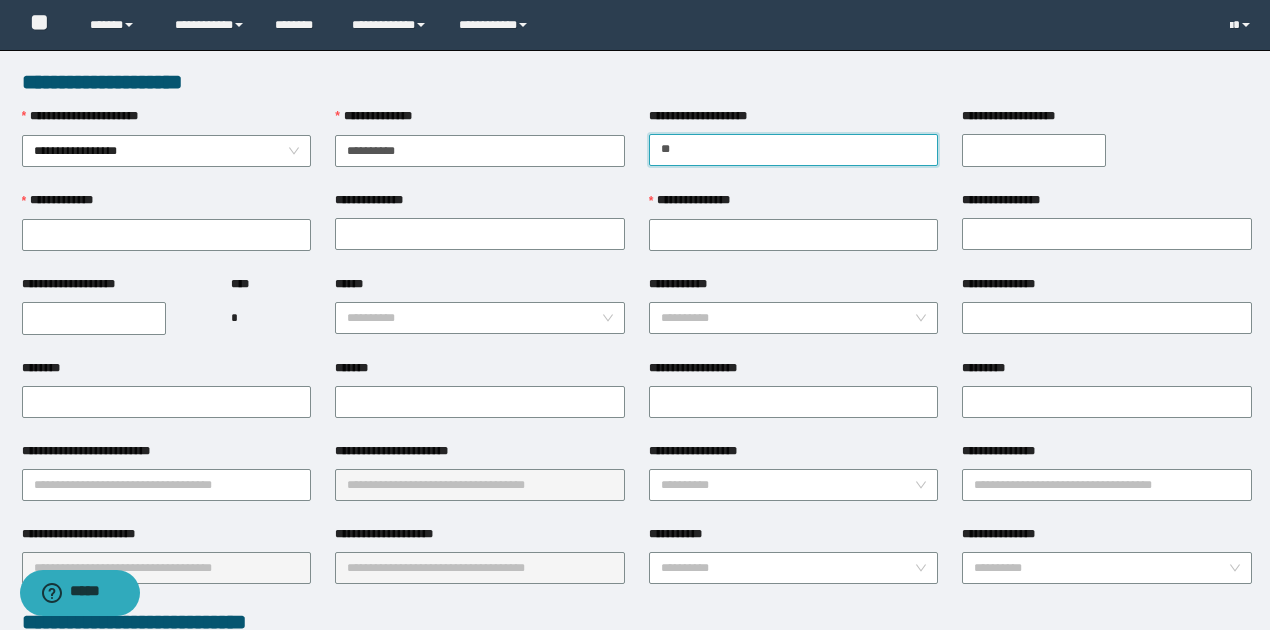 type on "*******" 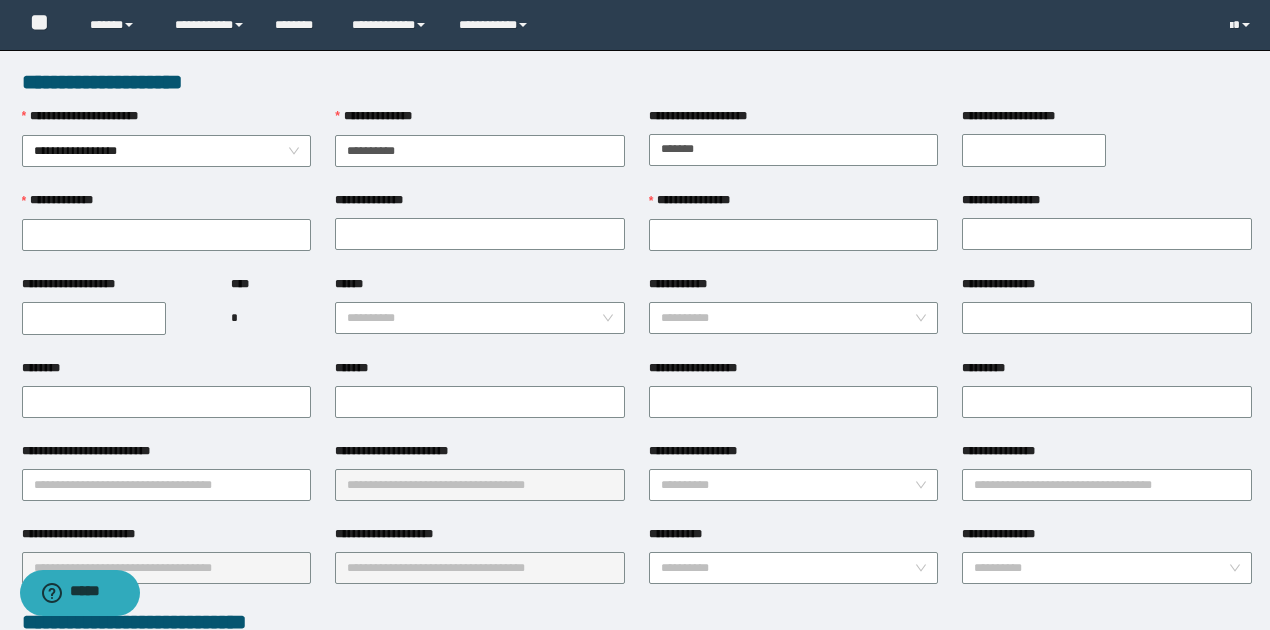 click on "**********" at bounding box center [1034, 150] 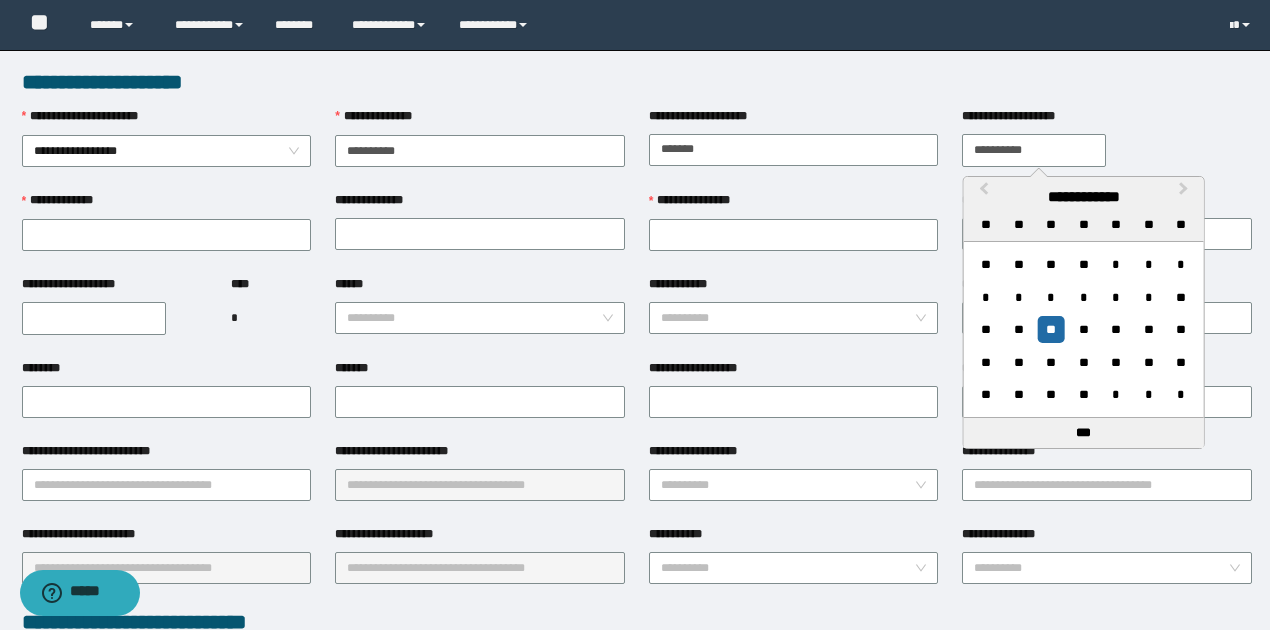 type on "**********" 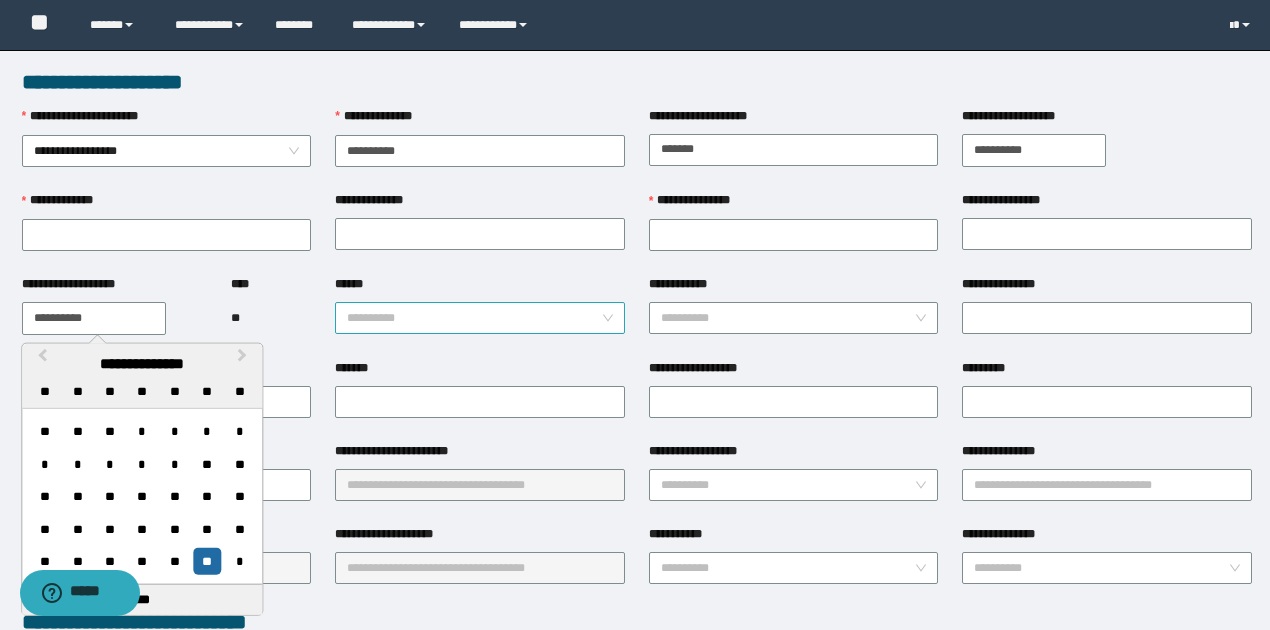type on "**********" 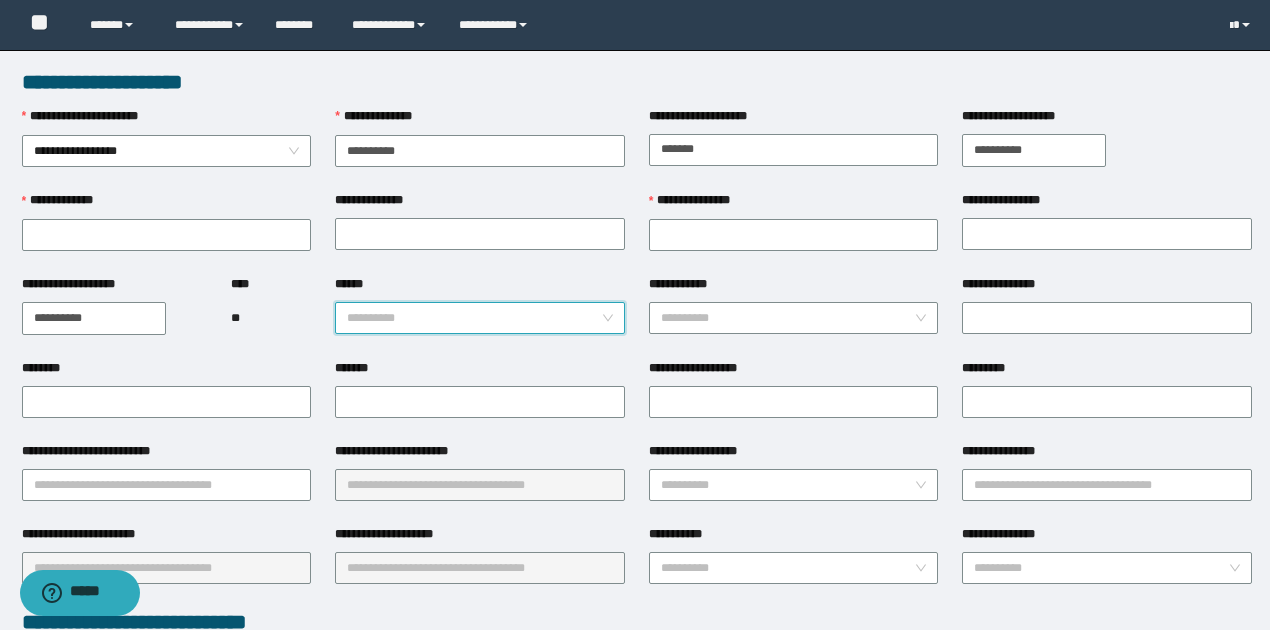 click on "******" at bounding box center (474, 318) 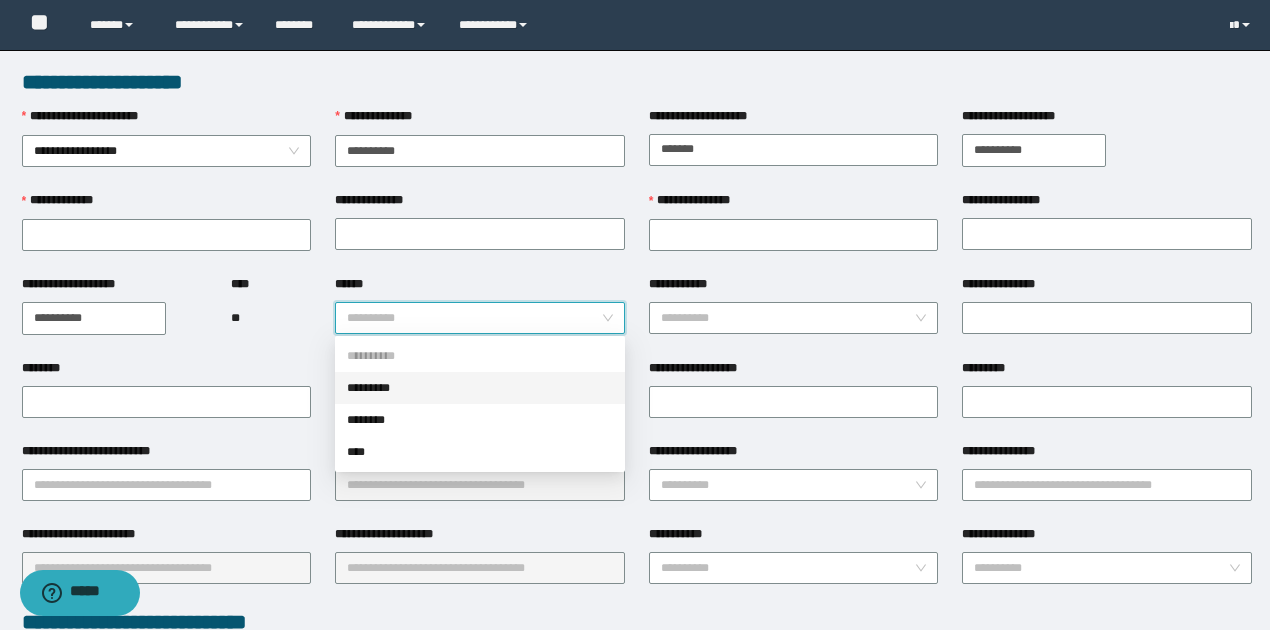 click on "*********" at bounding box center [480, 388] 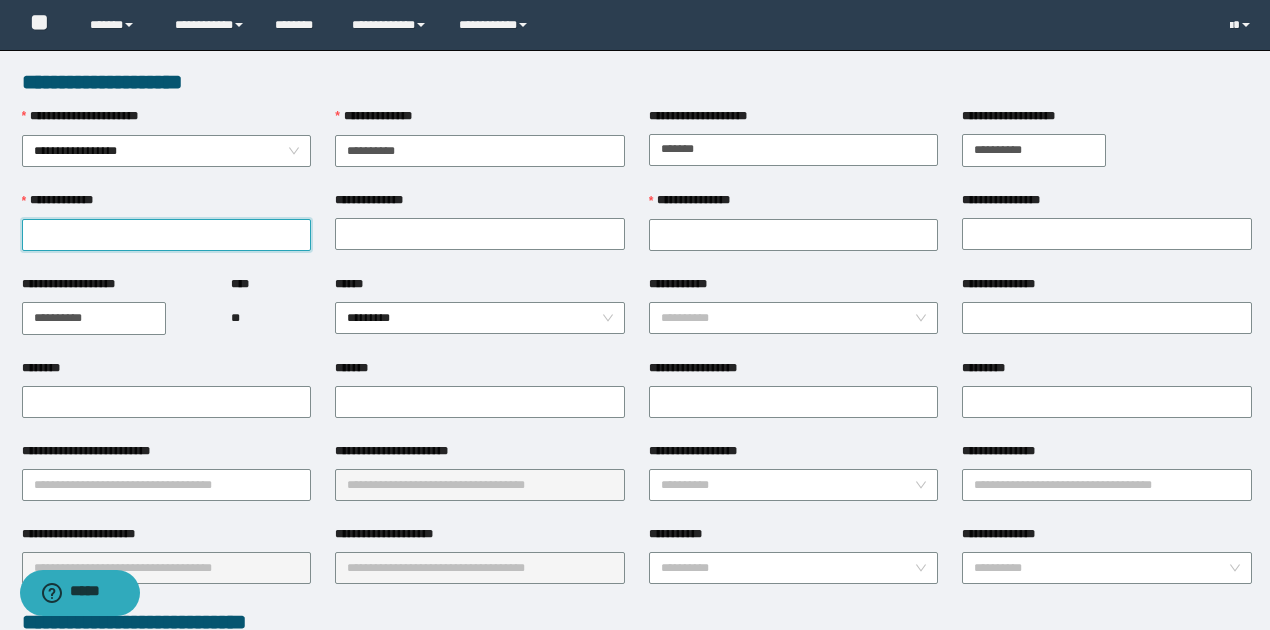 click on "**********" at bounding box center [167, 235] 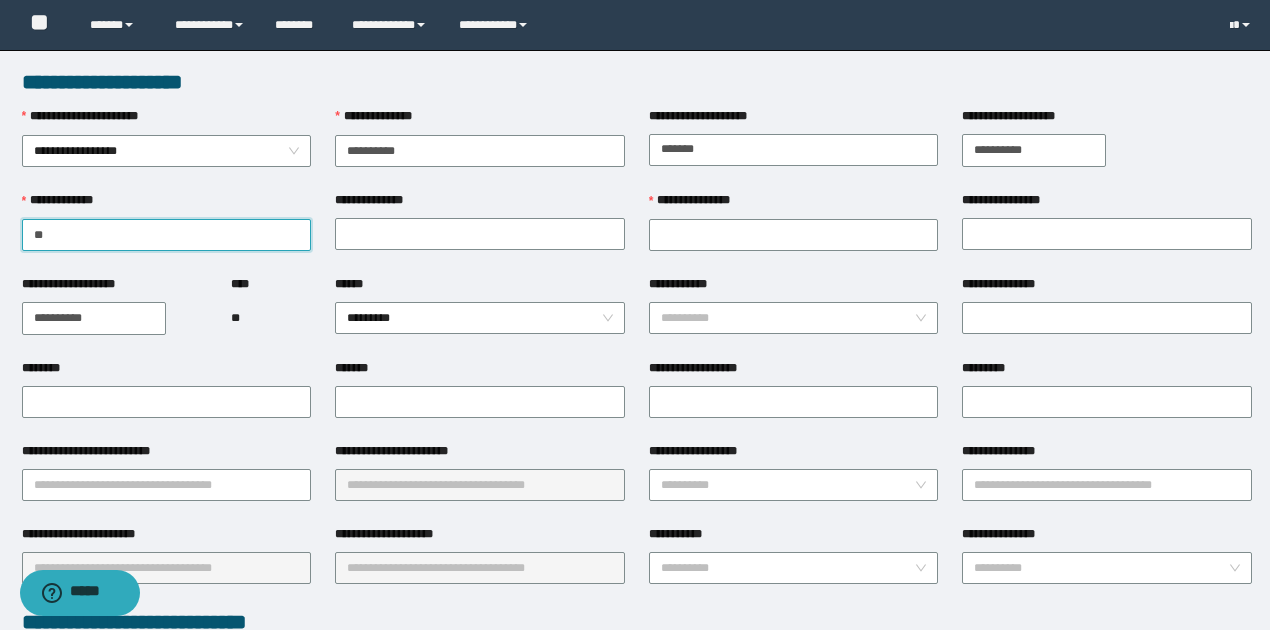 type on "*****" 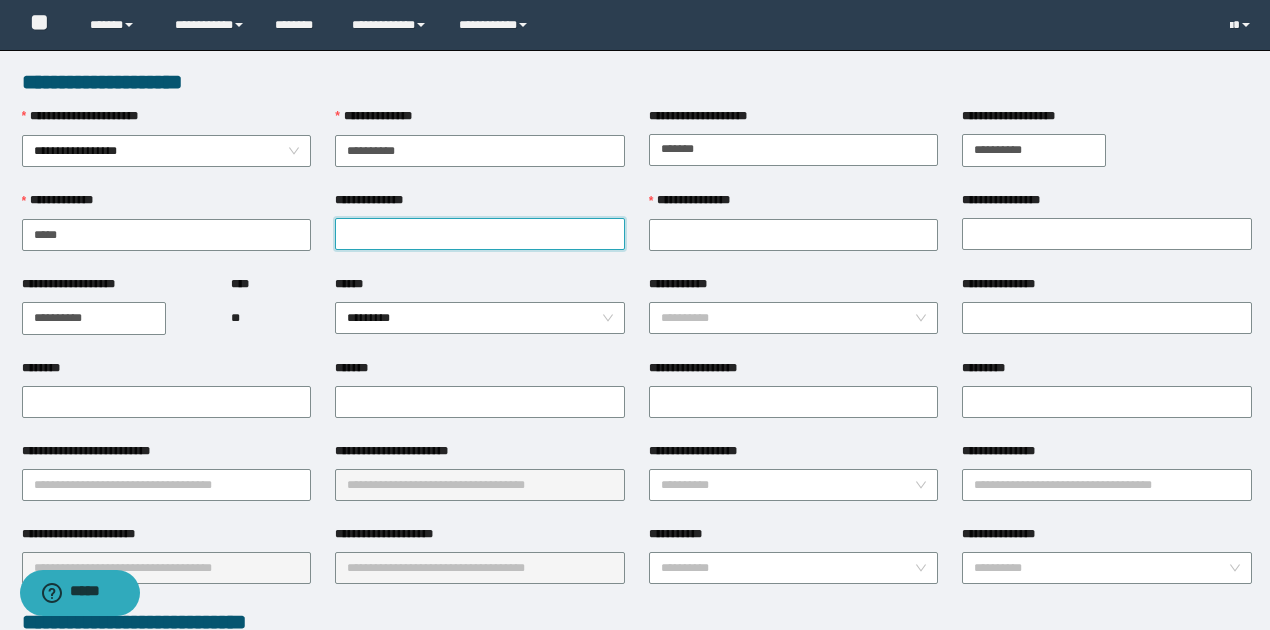 click on "**********" at bounding box center [480, 234] 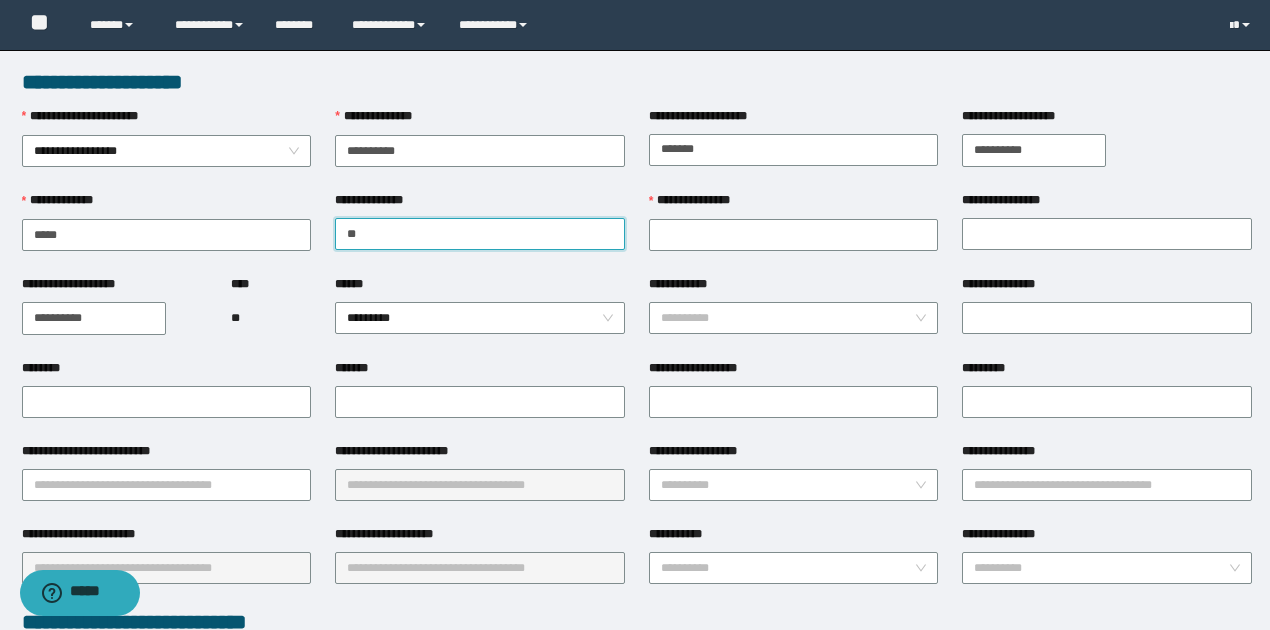 type on "*****" 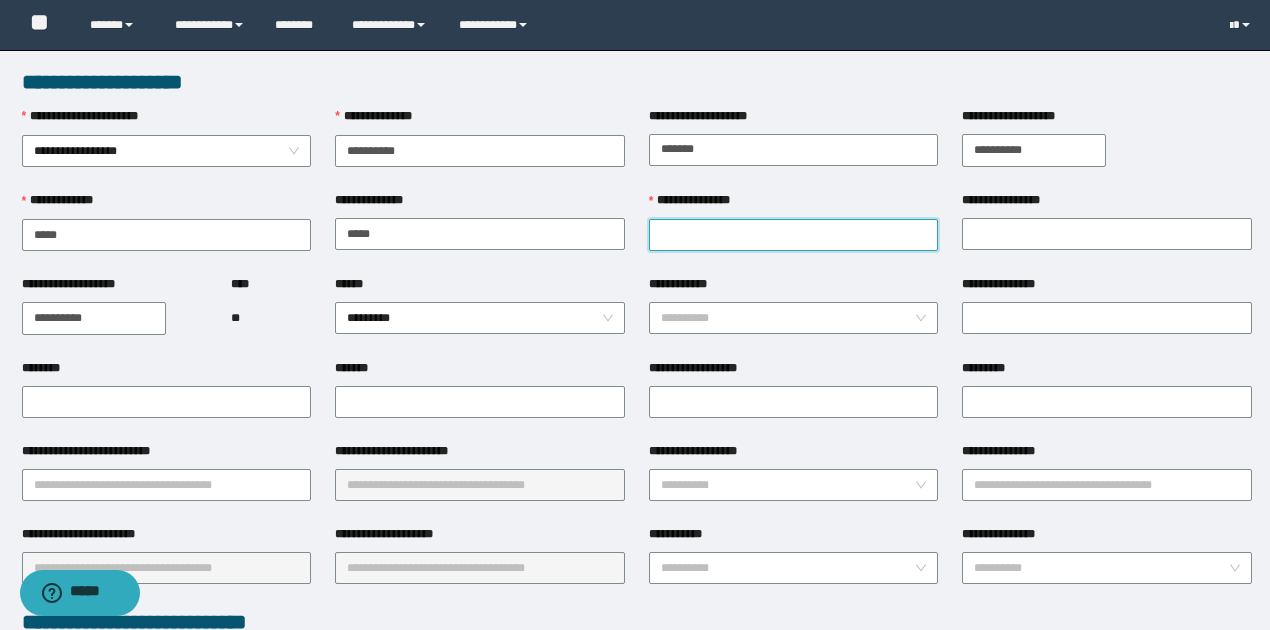 click on "**********" at bounding box center [794, 235] 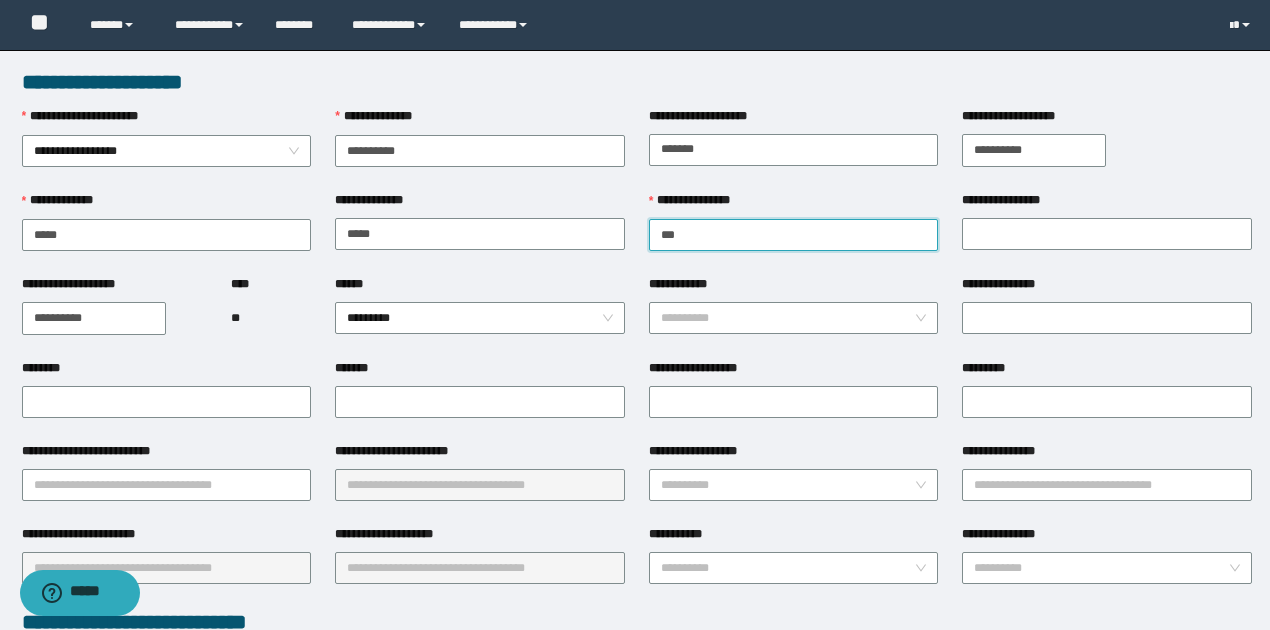 type on "******" 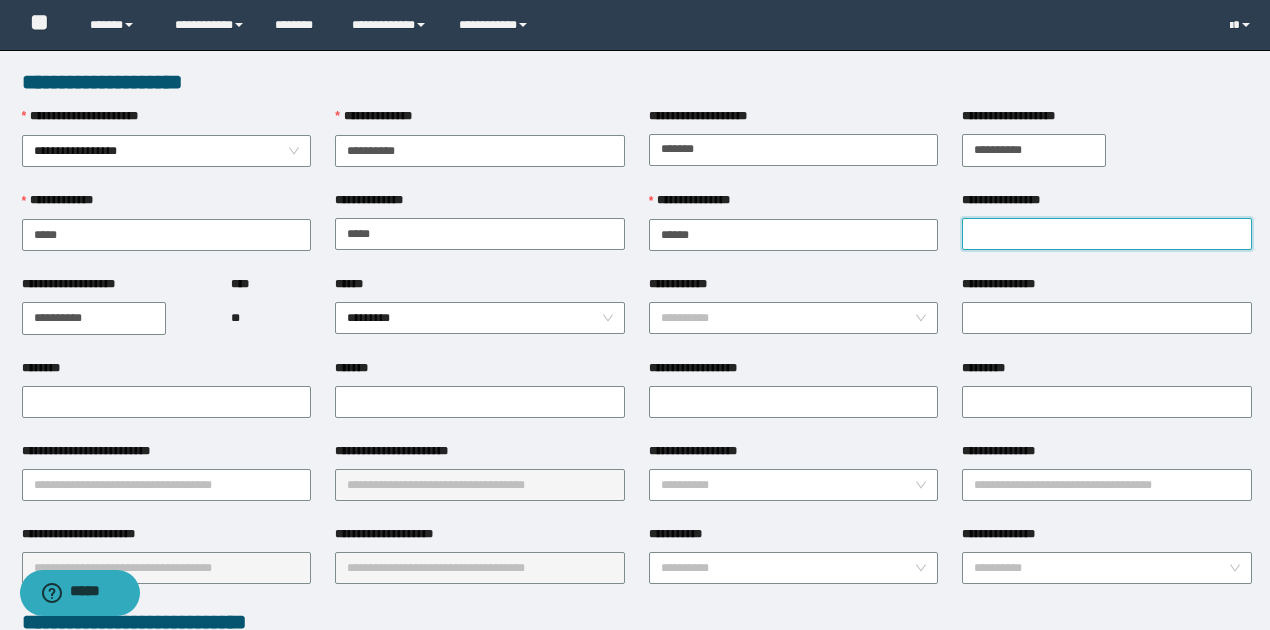 click on "**********" at bounding box center [1107, 234] 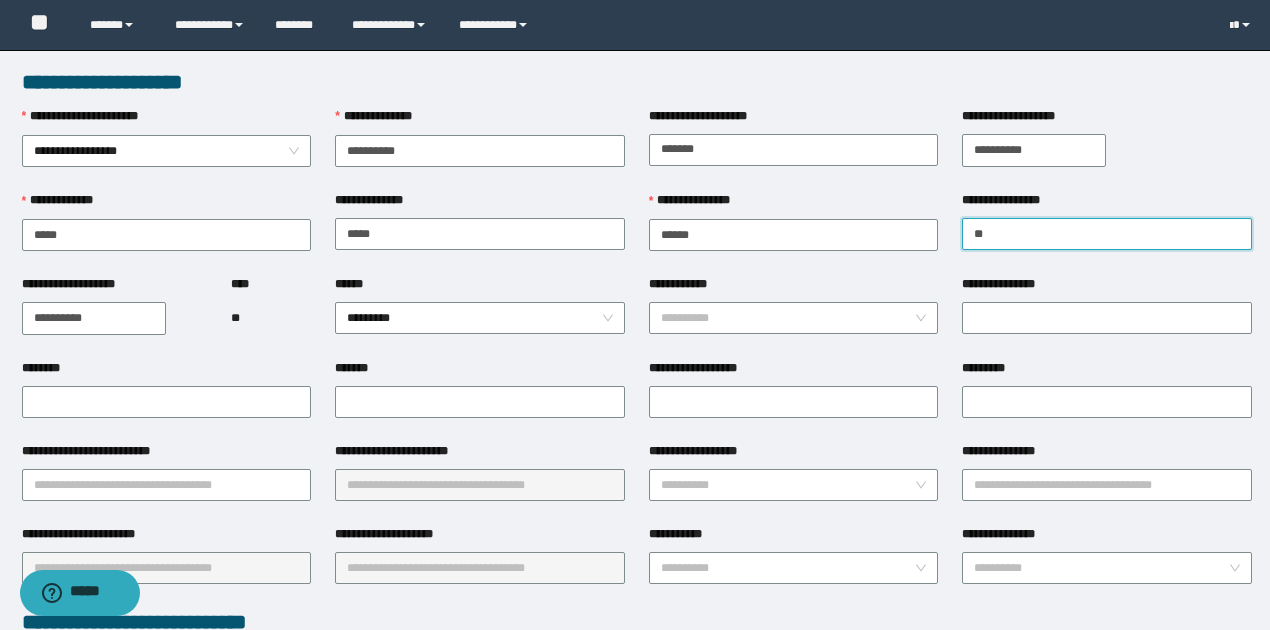 type on "*****" 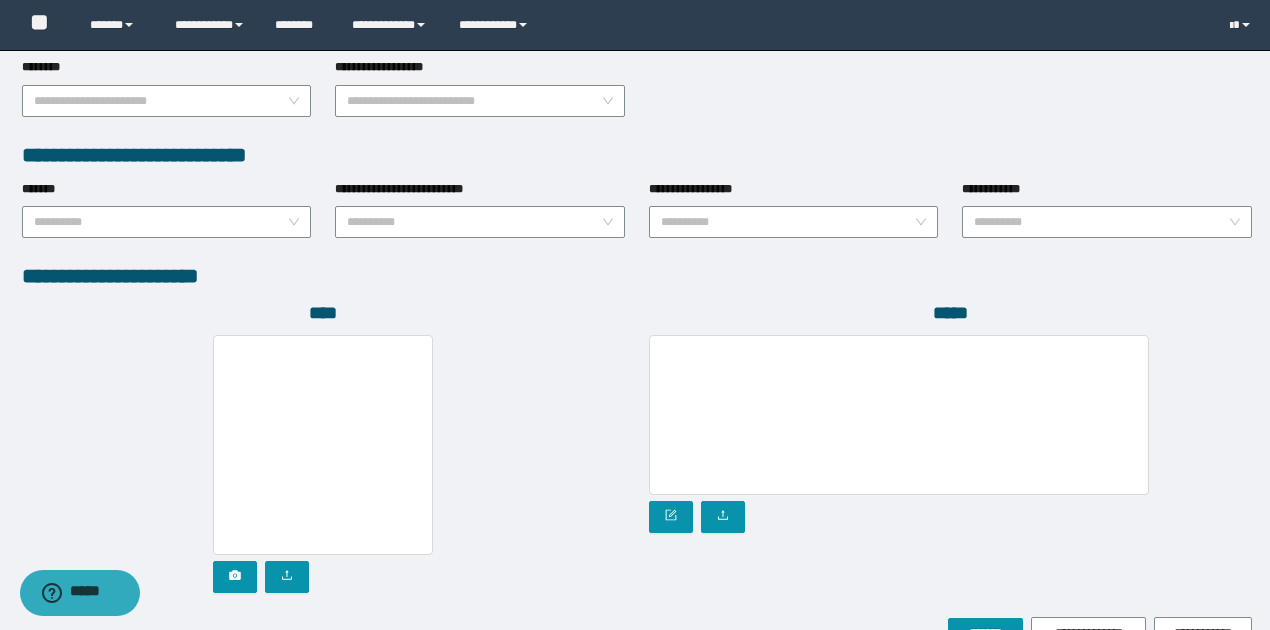 scroll, scrollTop: 1072, scrollLeft: 0, axis: vertical 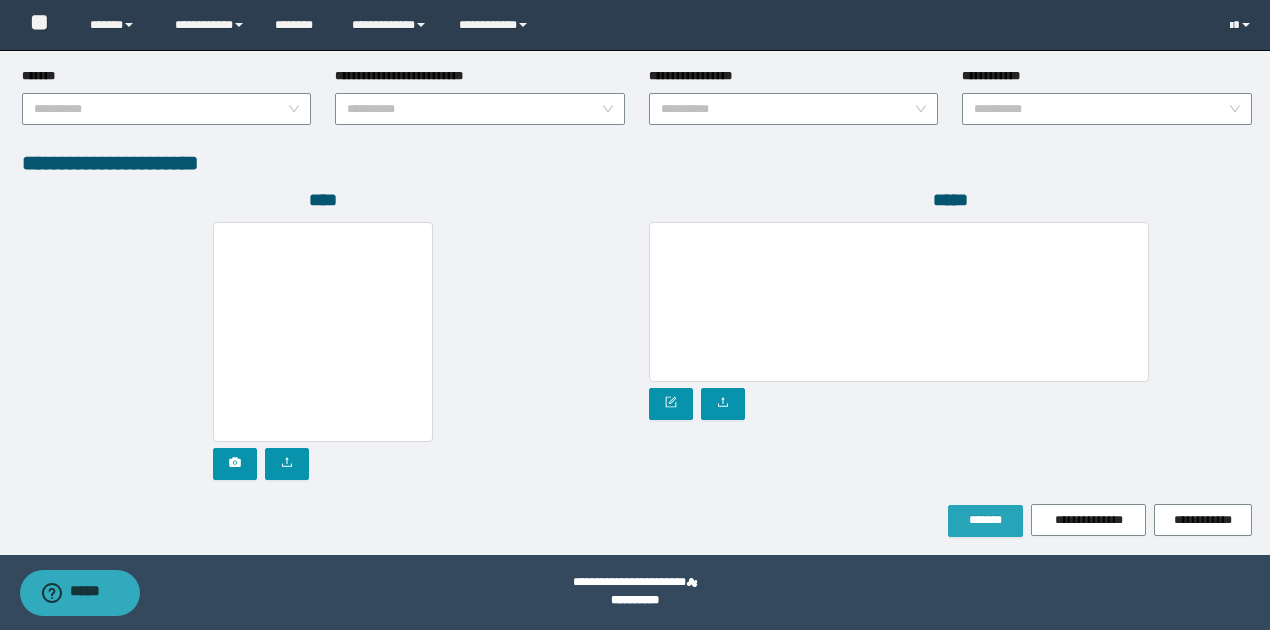 click on "*******" at bounding box center [985, 520] 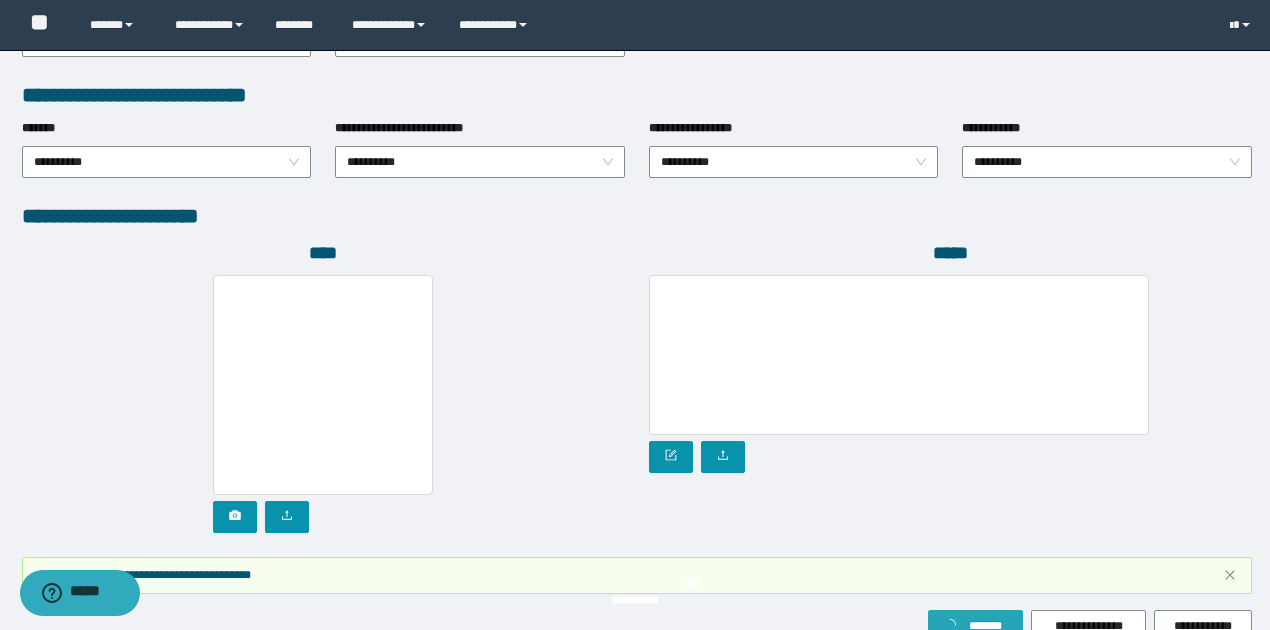 scroll, scrollTop: 1124, scrollLeft: 0, axis: vertical 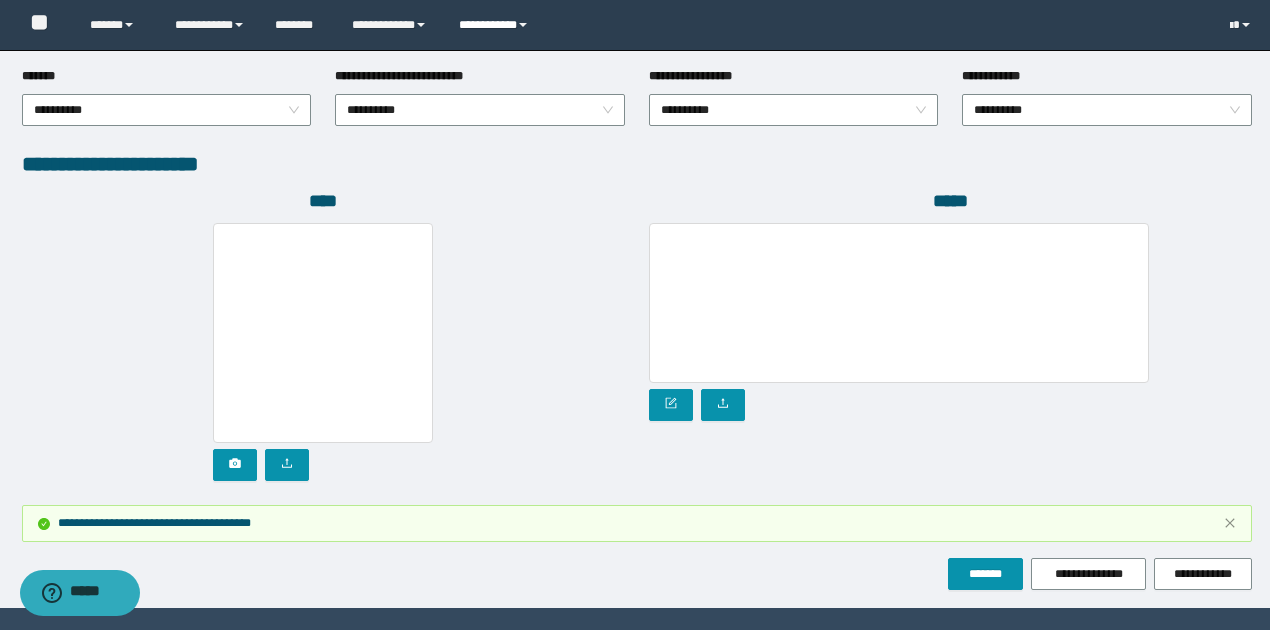 click at bounding box center (523, 25) 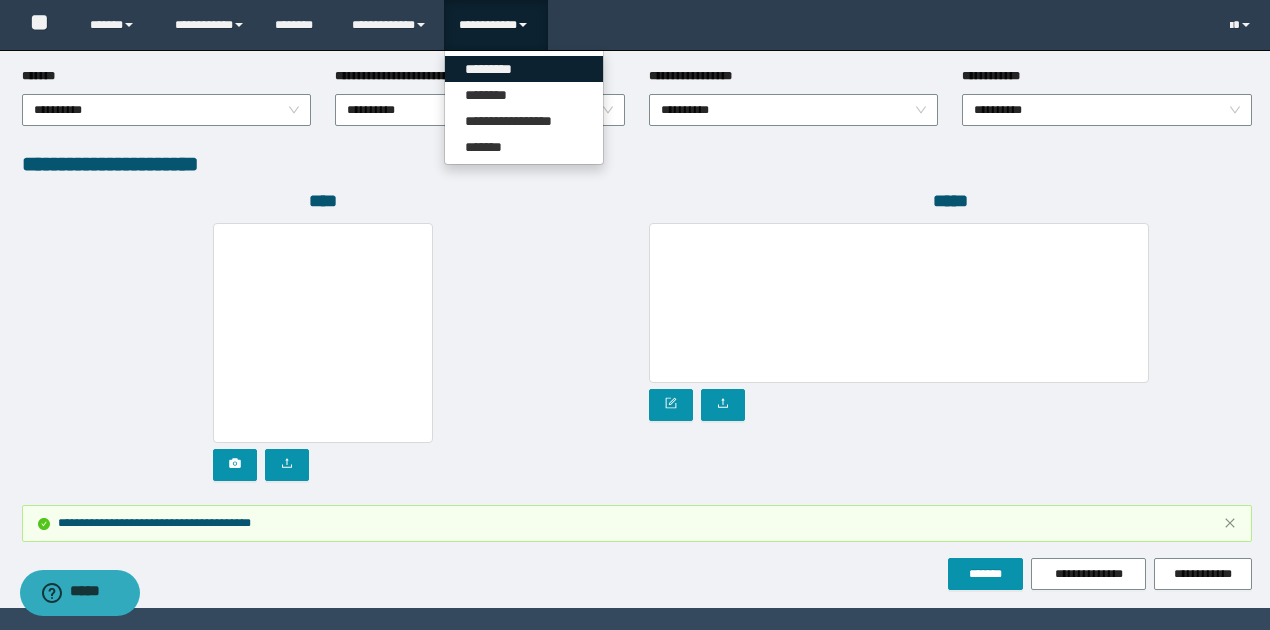 click on "*********" at bounding box center [524, 69] 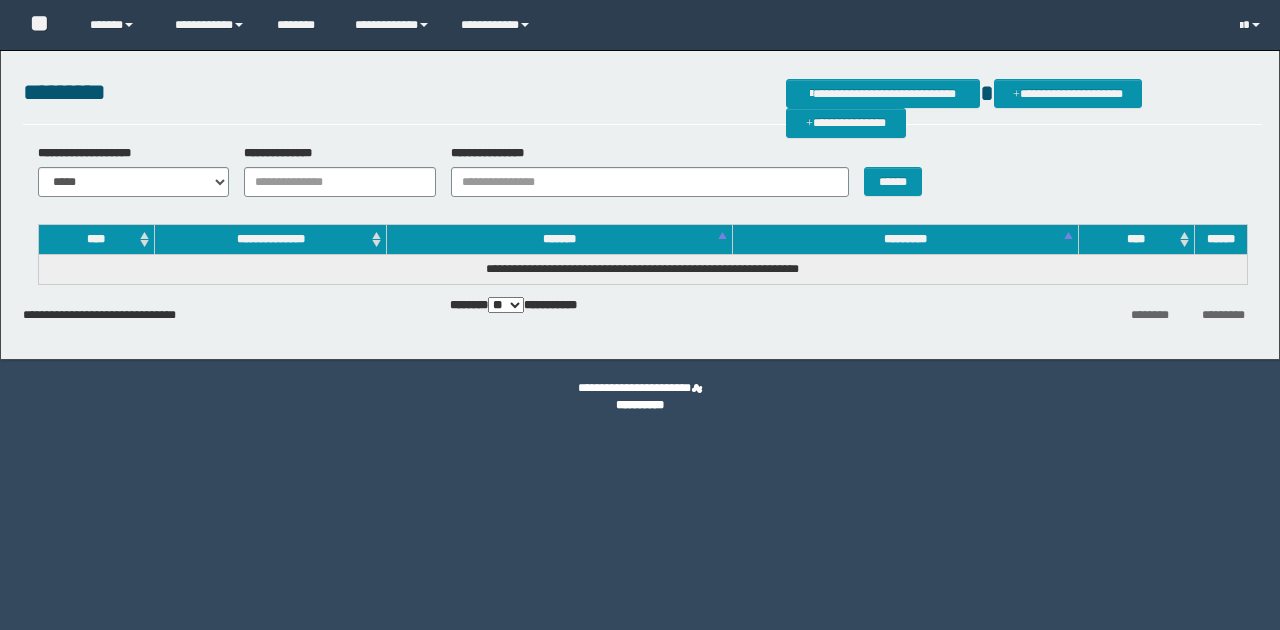 scroll, scrollTop: 0, scrollLeft: 0, axis: both 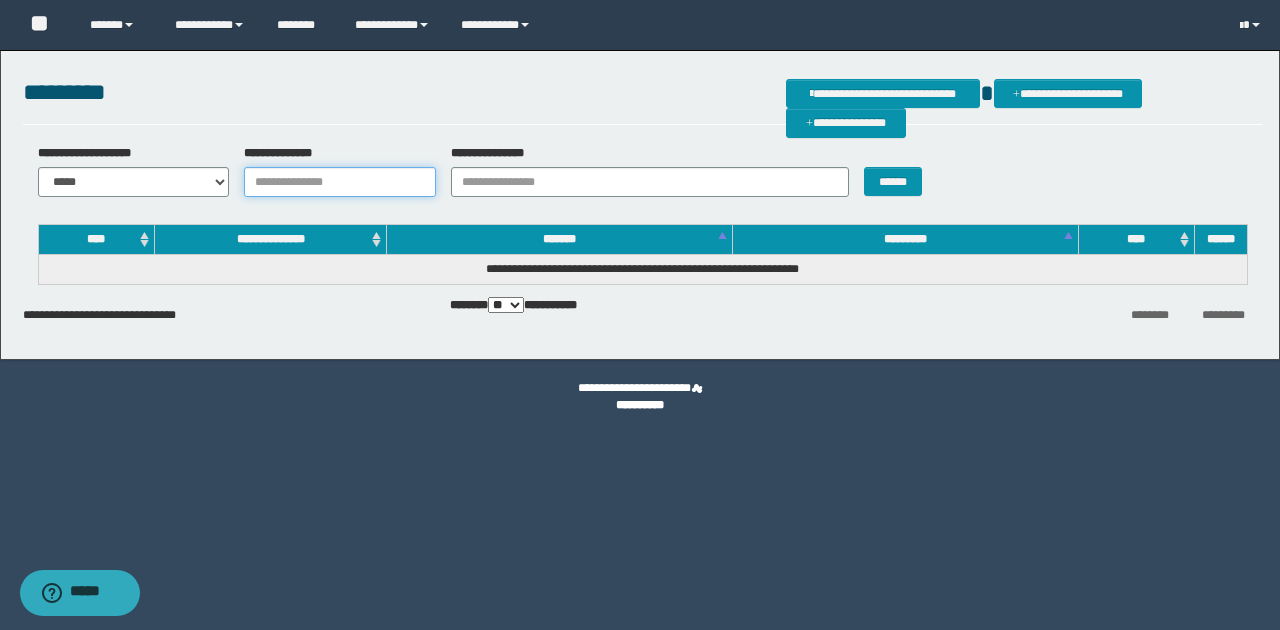 click on "**********" at bounding box center (340, 182) 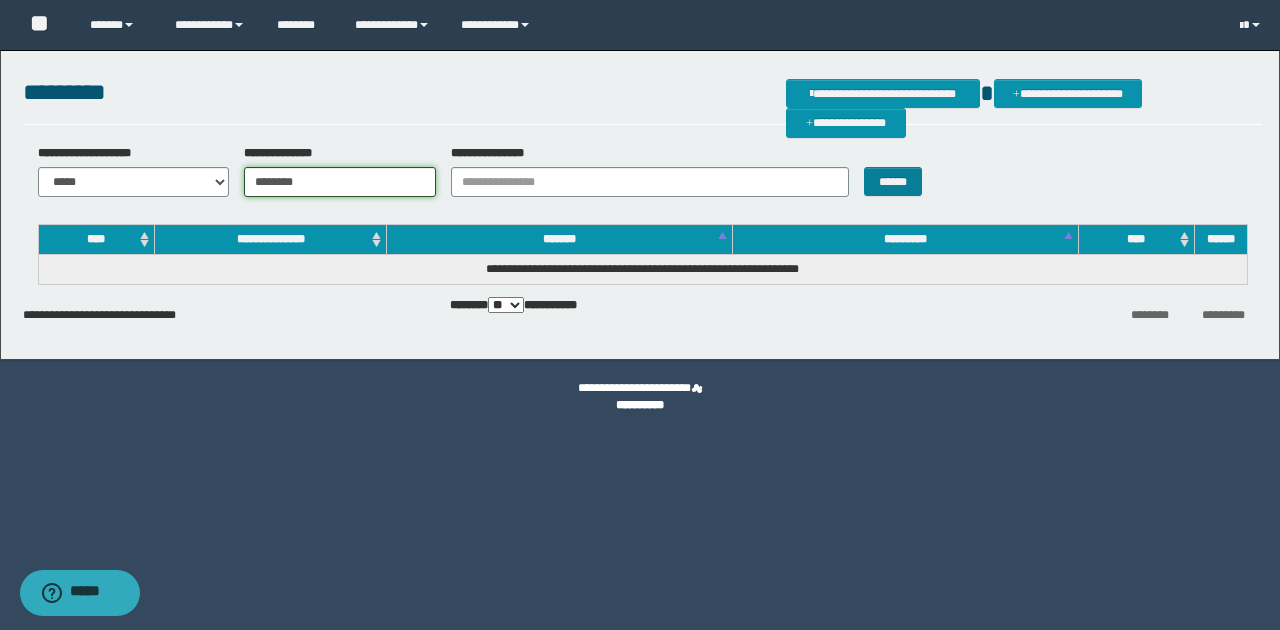 type on "********" 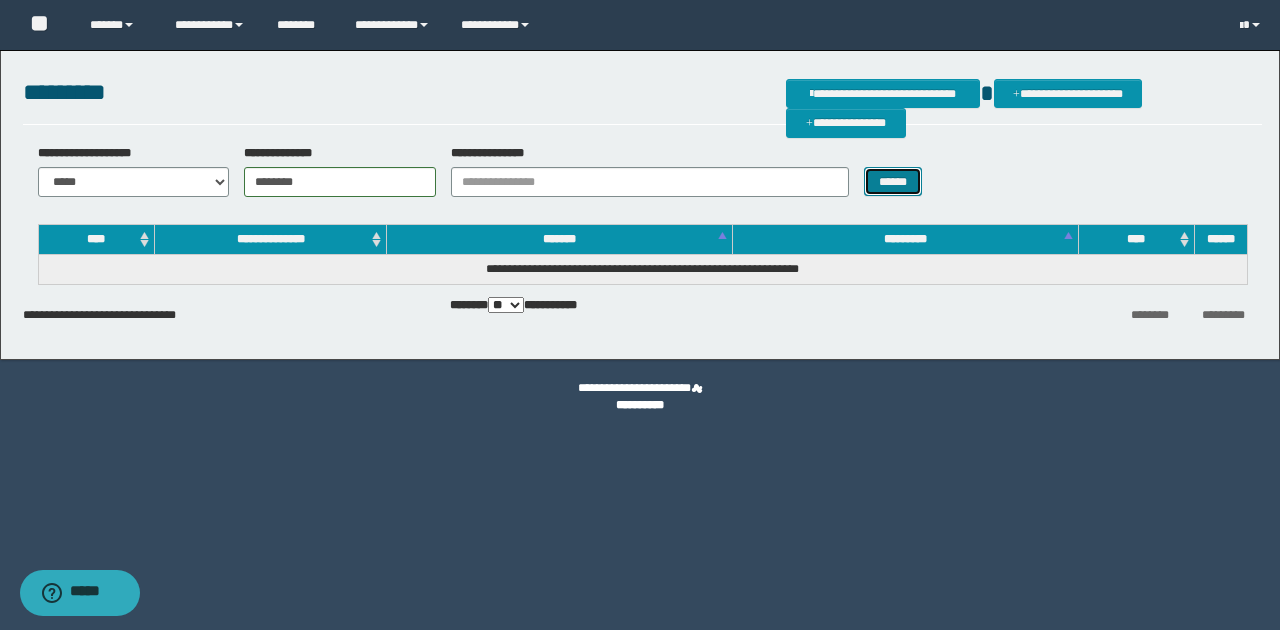 click on "******" at bounding box center (893, 181) 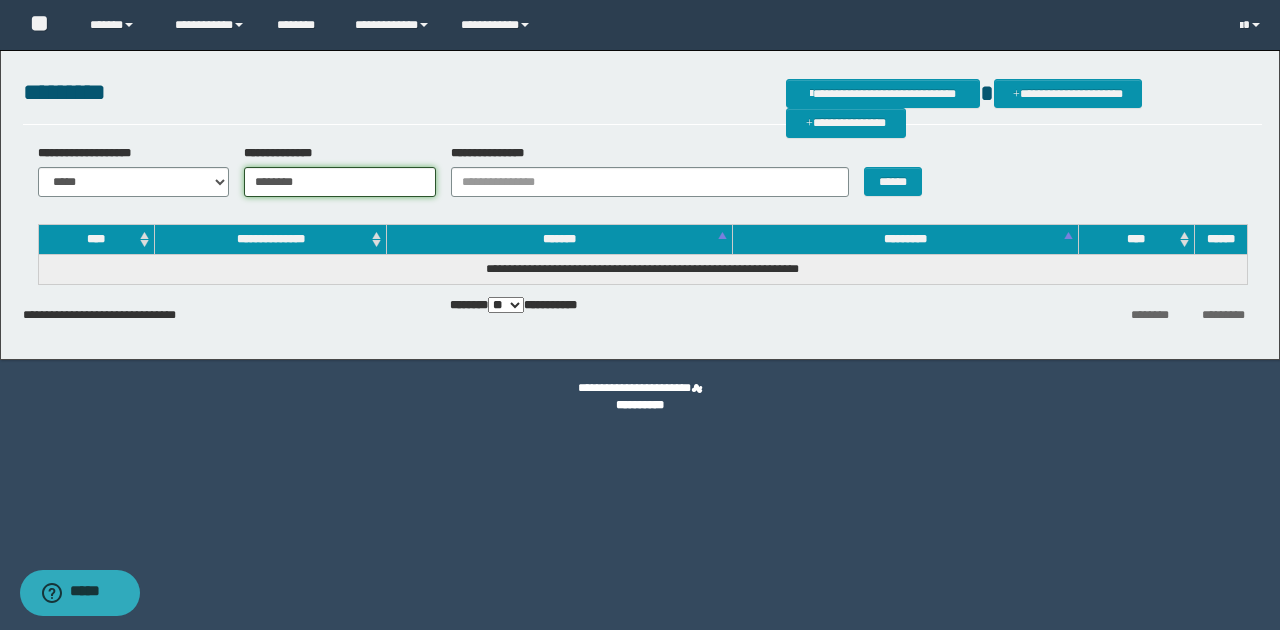 drag, startPoint x: 314, startPoint y: 182, endPoint x: 238, endPoint y: 182, distance: 76 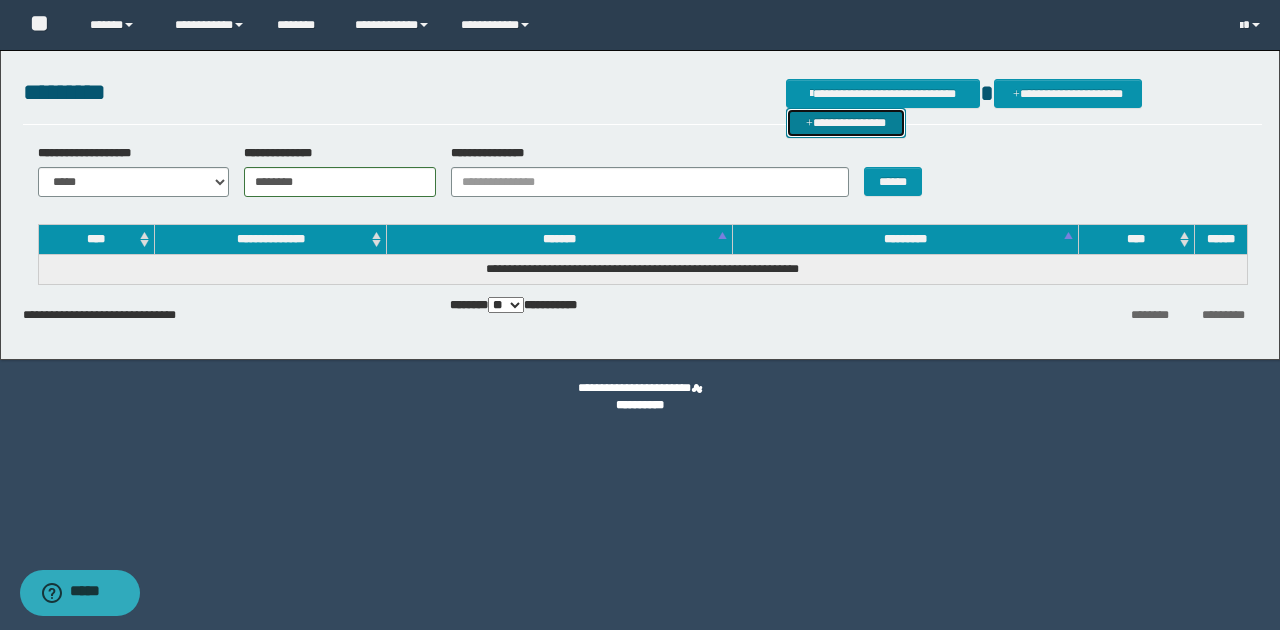 click on "**********" at bounding box center (846, 122) 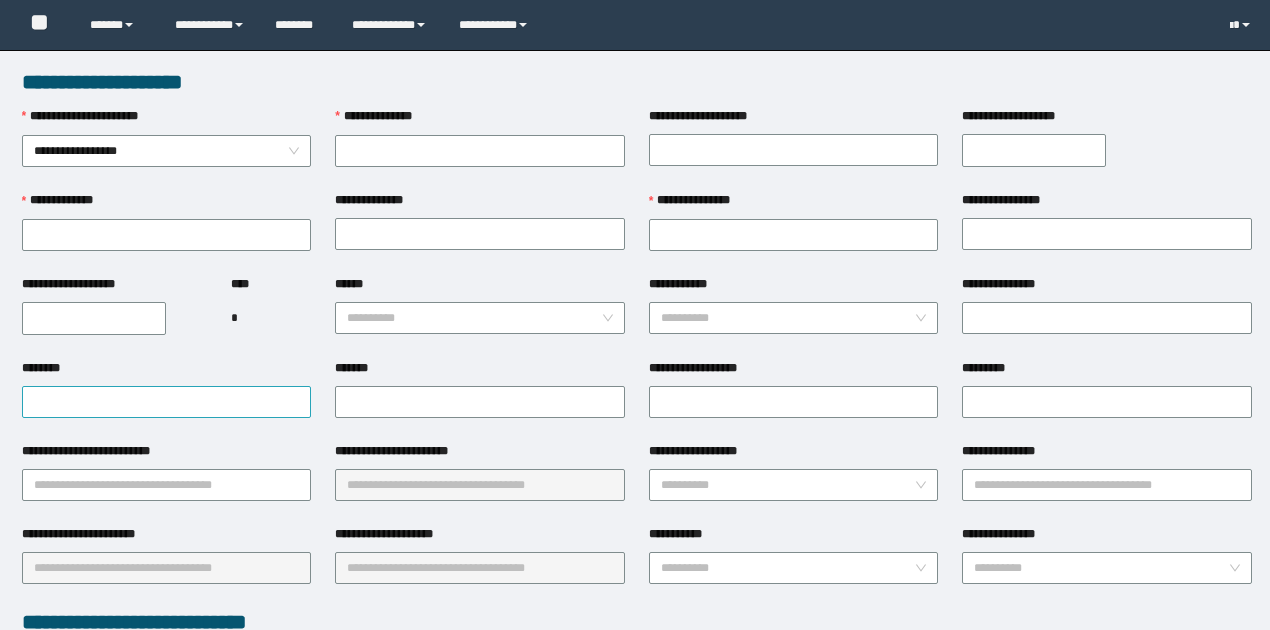 scroll, scrollTop: 0, scrollLeft: 0, axis: both 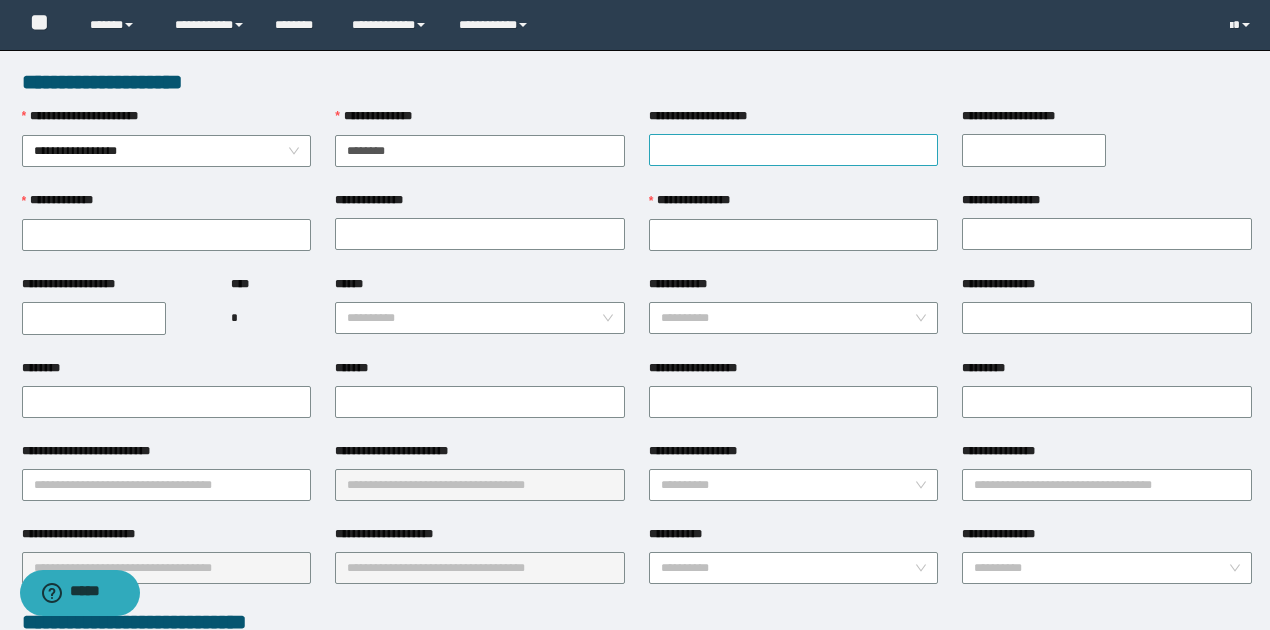 type on "********" 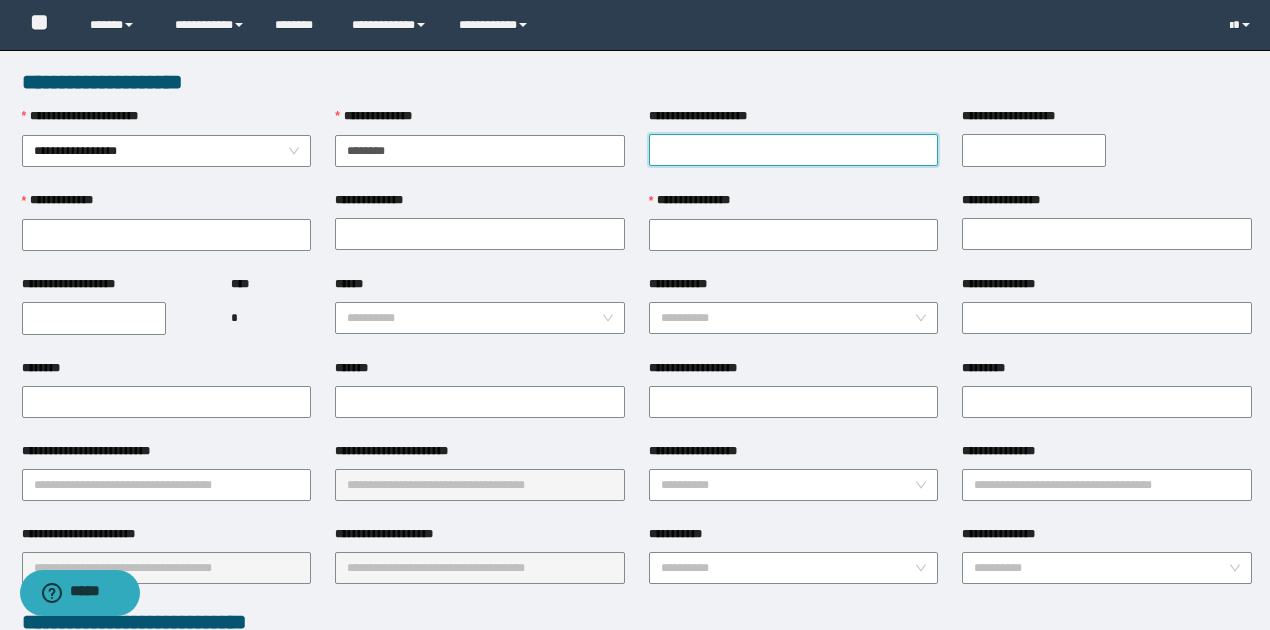 click on "**********" at bounding box center [794, 150] 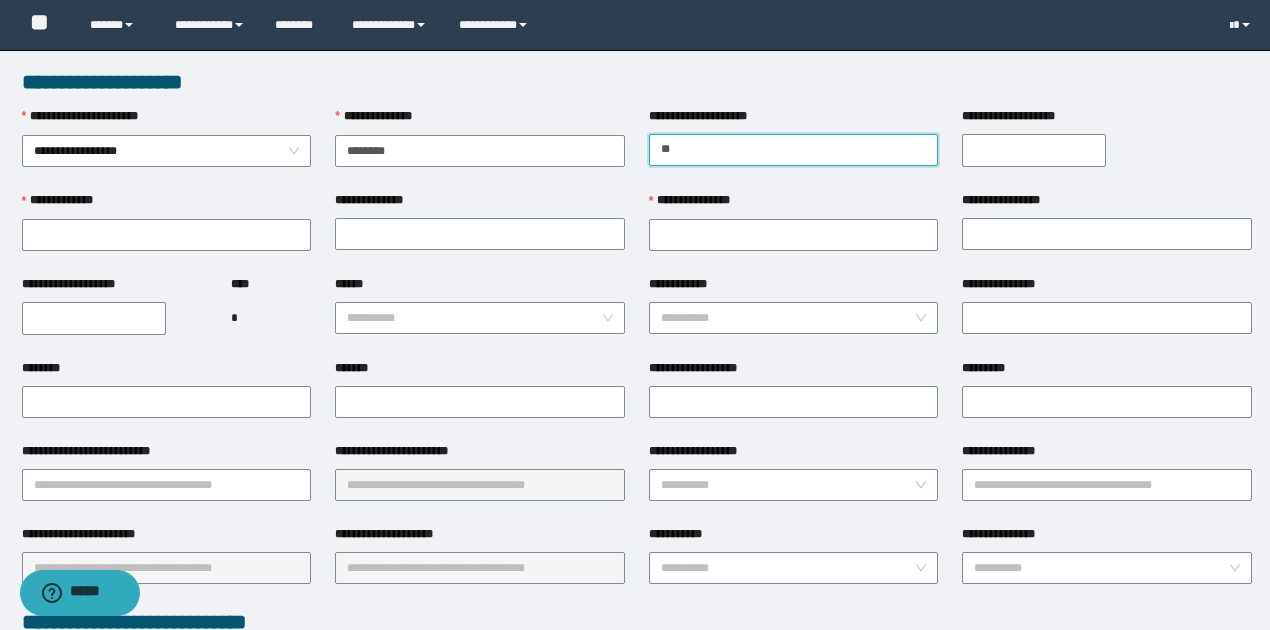 type on "****" 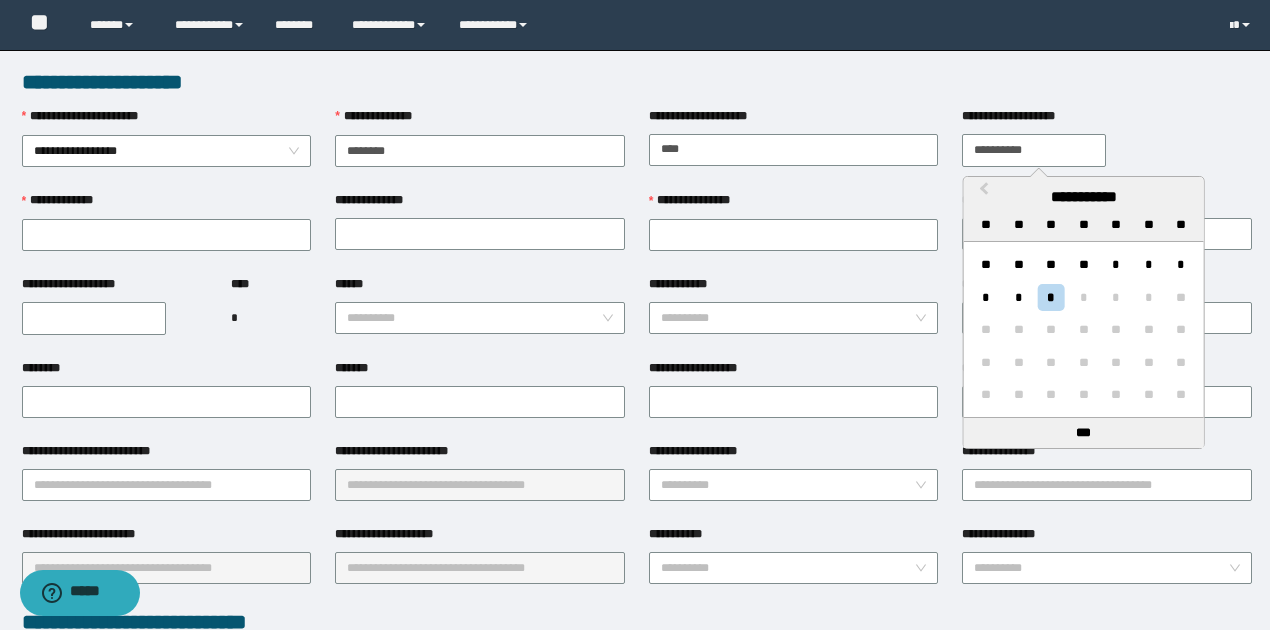 click on "**********" at bounding box center (1034, 150) 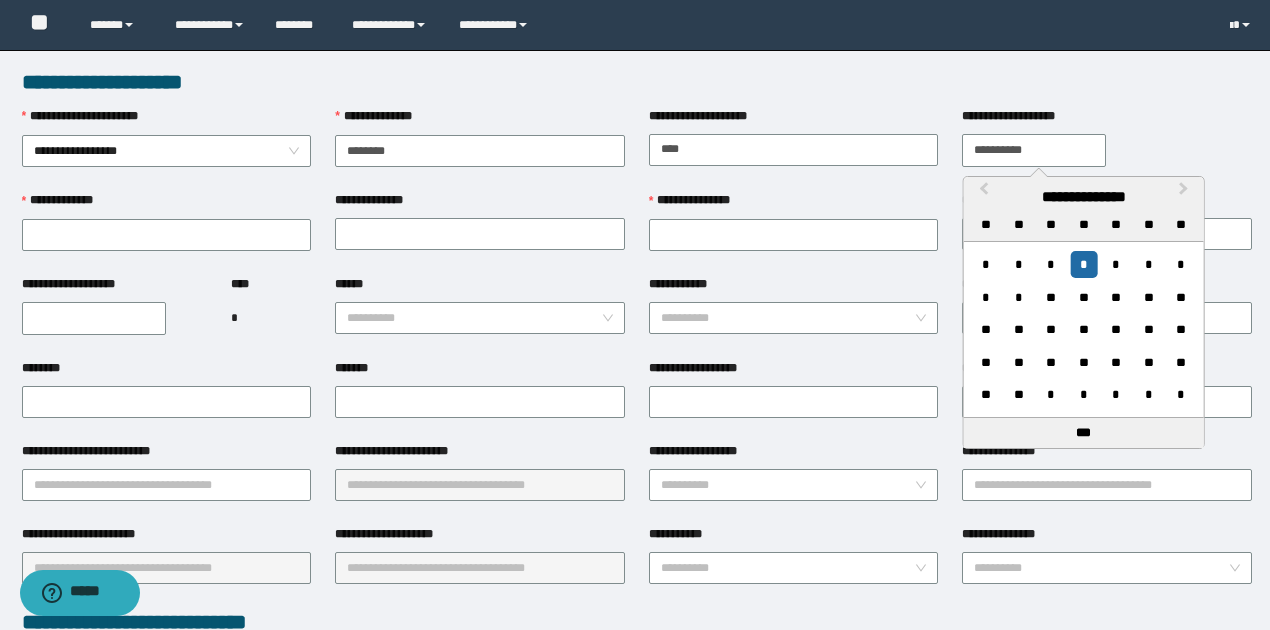 type on "**********" 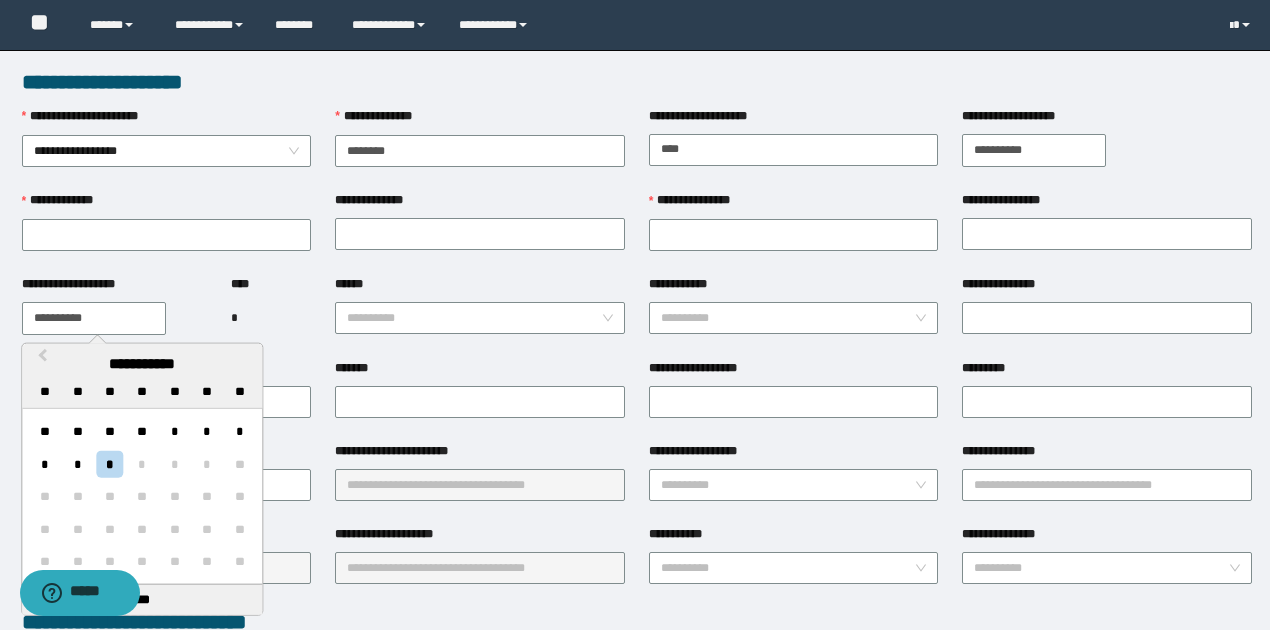 click on "**********" at bounding box center [94, 318] 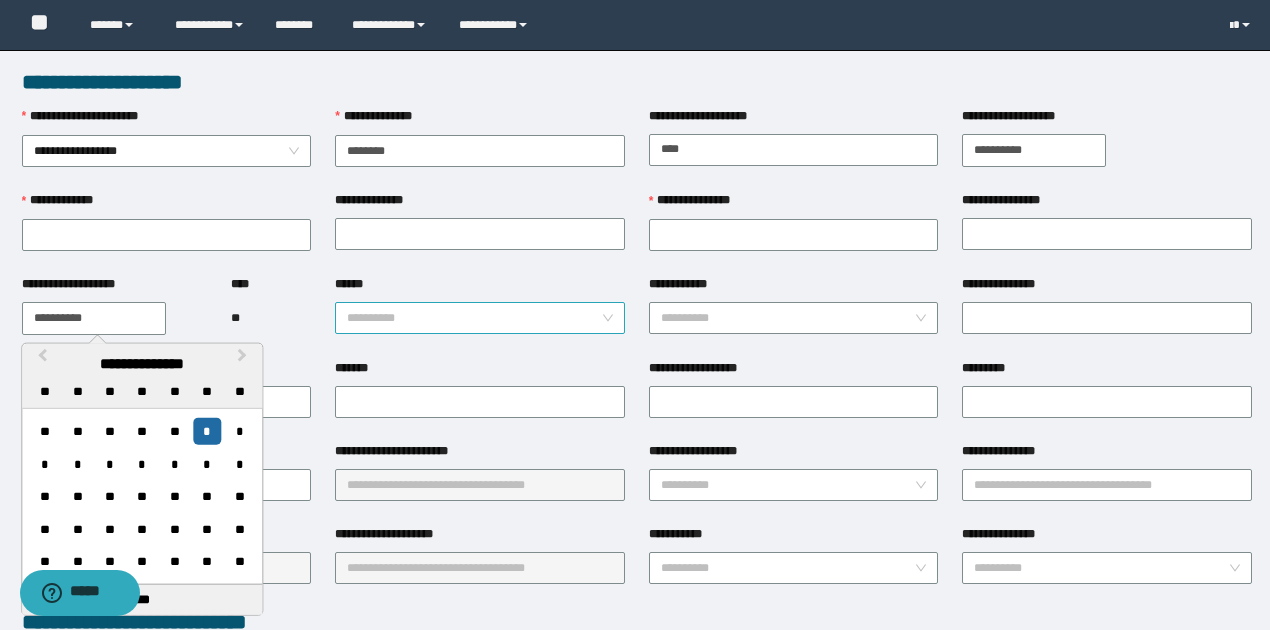 type on "**********" 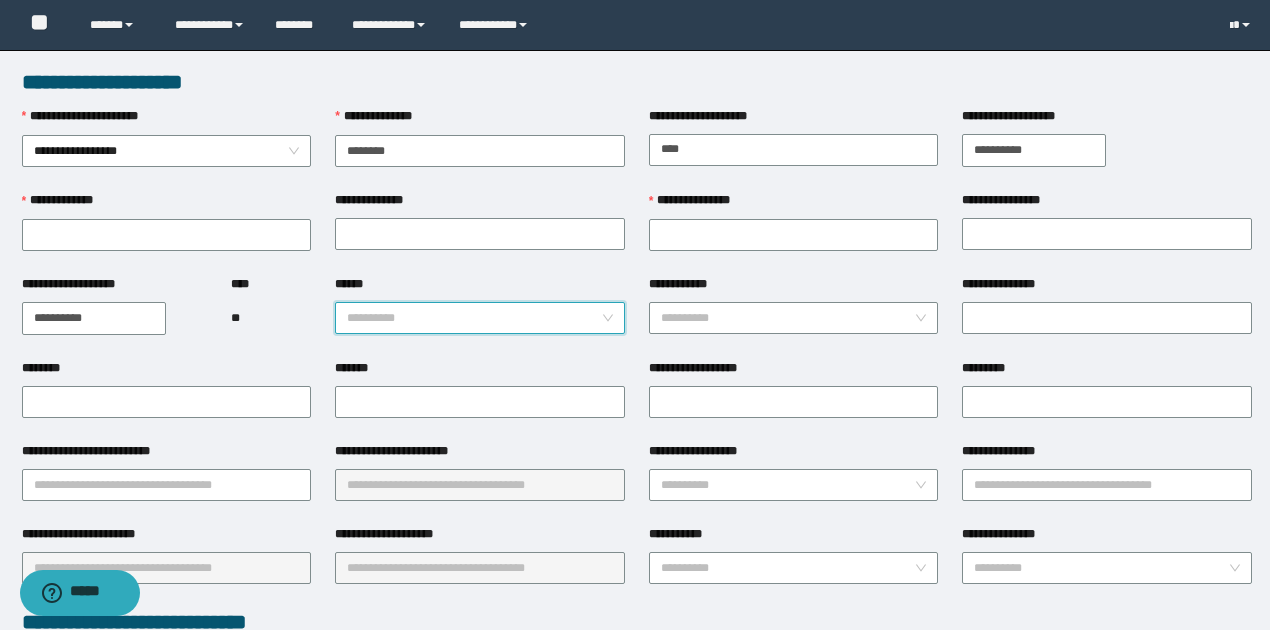 click on "******" at bounding box center [474, 318] 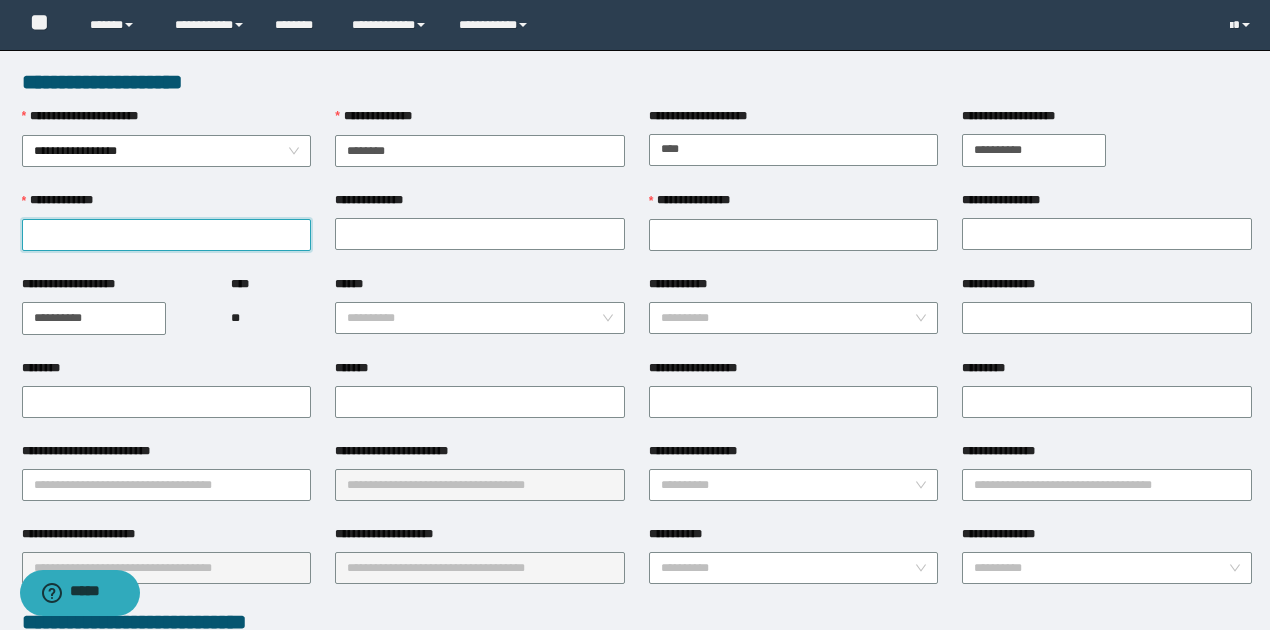 click on "**********" at bounding box center [167, 235] 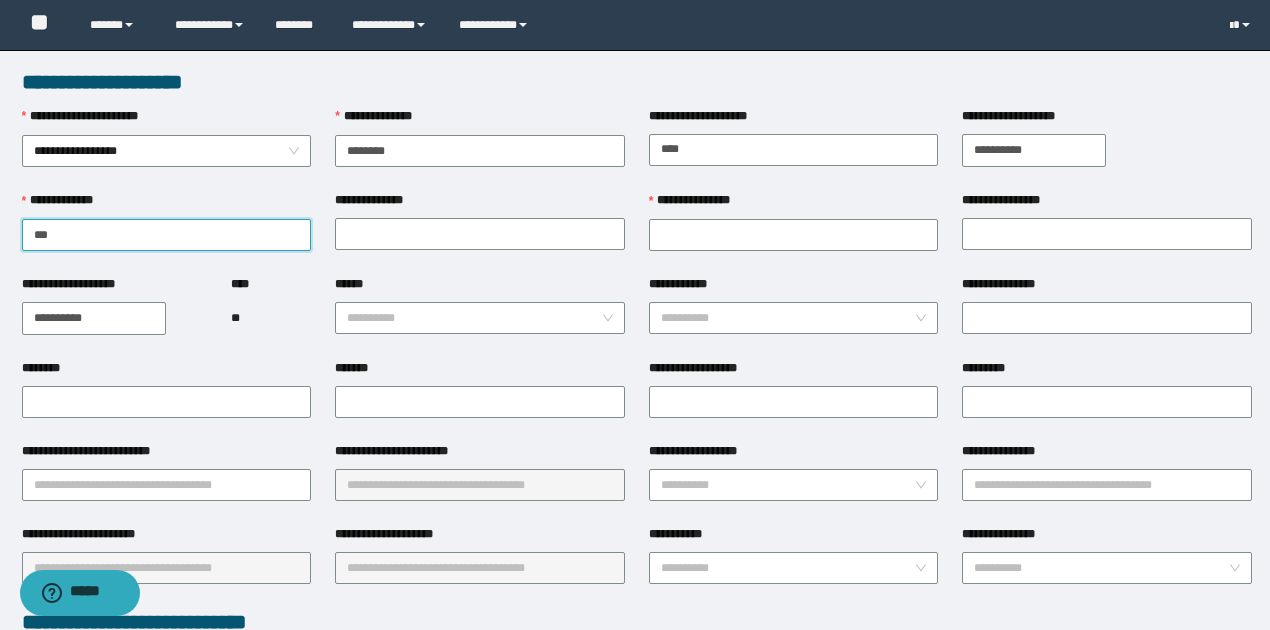 type on "******" 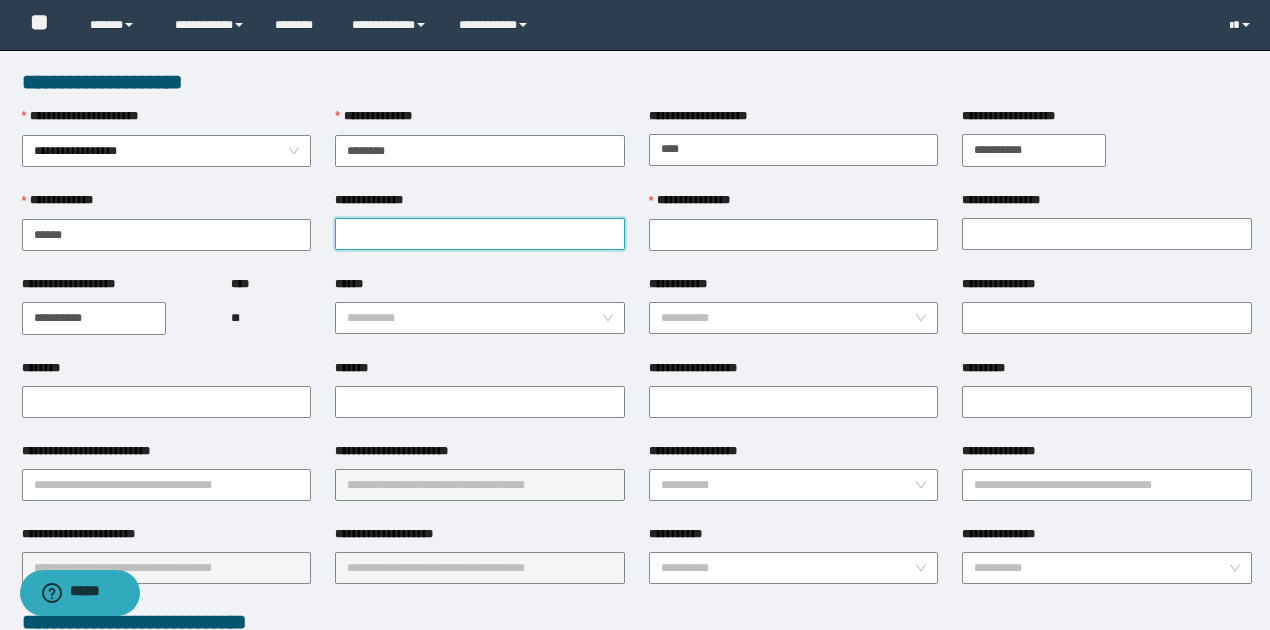 click on "**********" at bounding box center [480, 234] 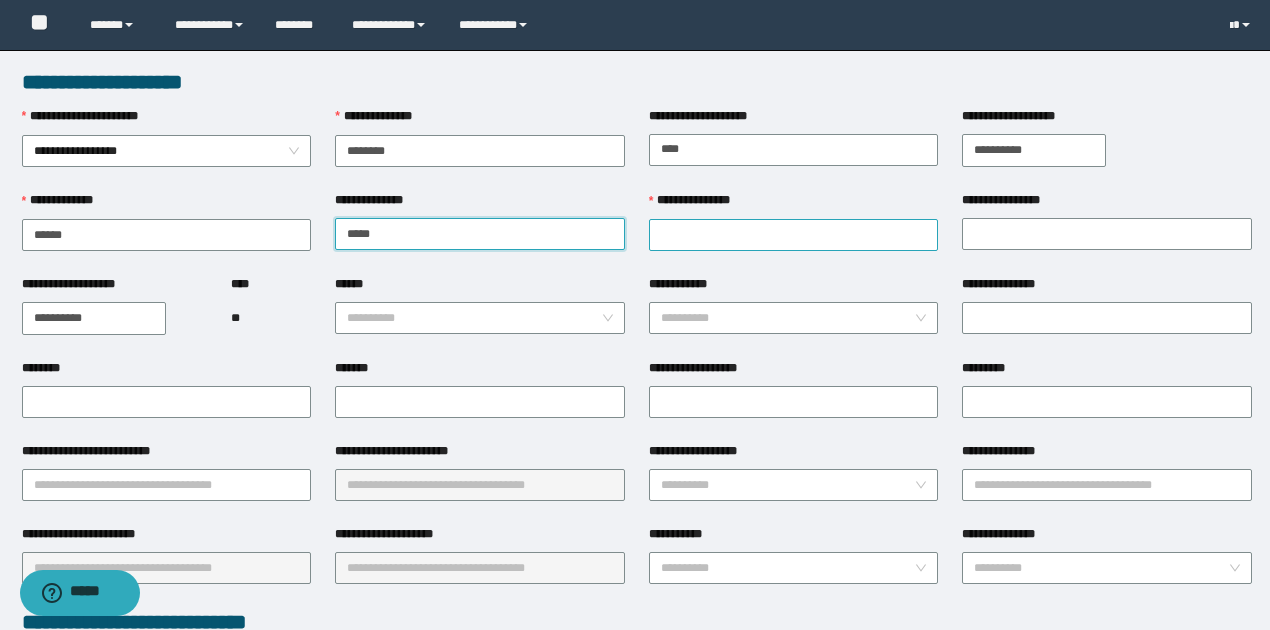 type on "*****" 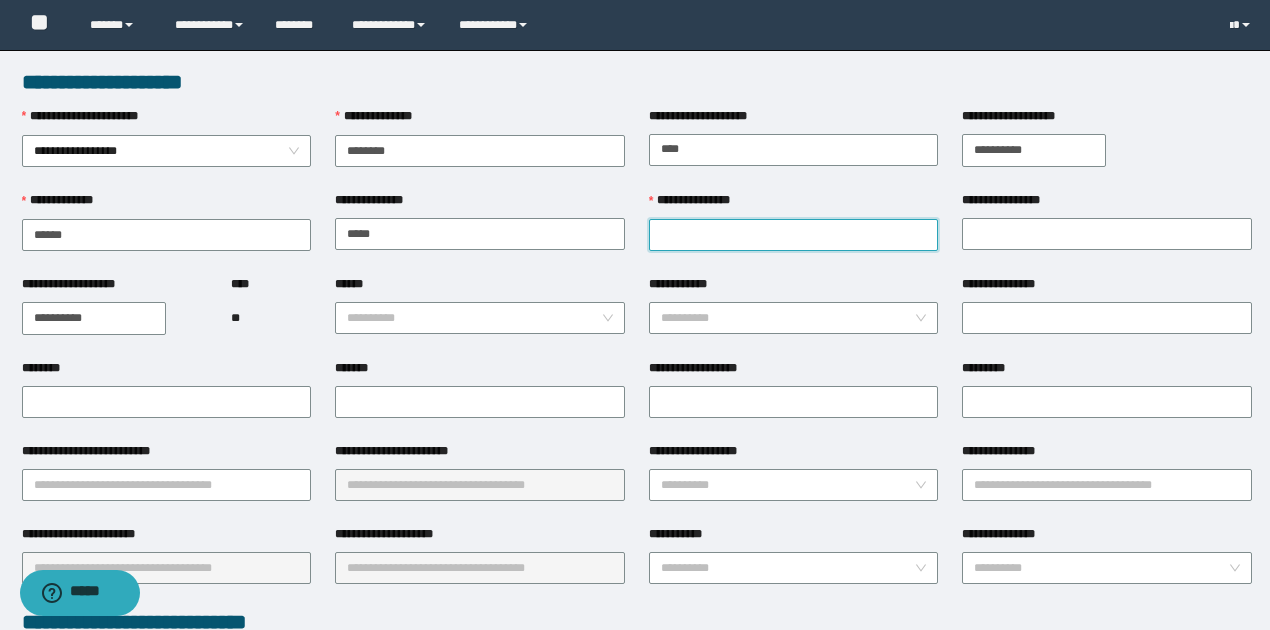 click on "**********" at bounding box center (794, 235) 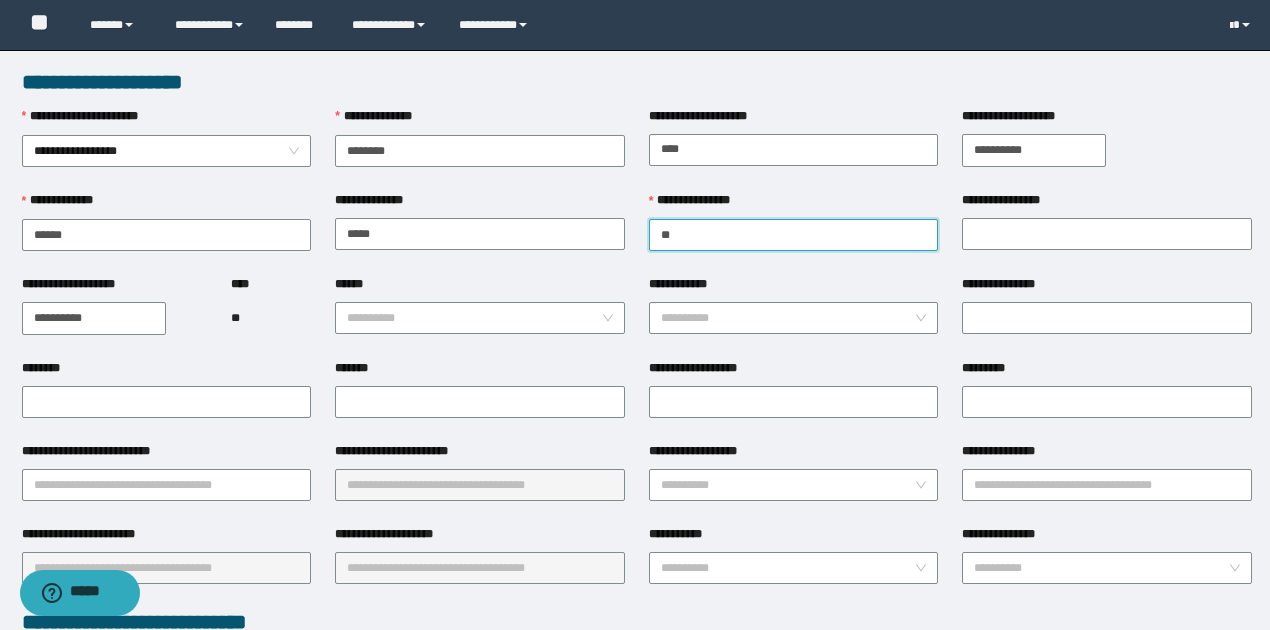 type on "*****" 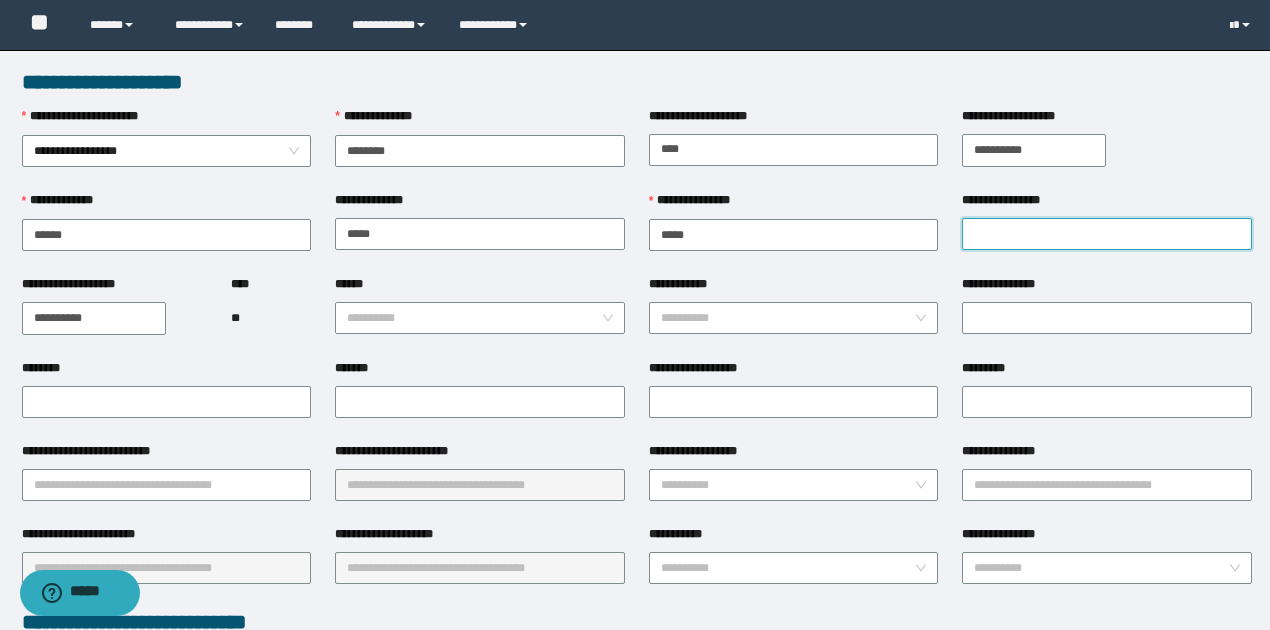 click on "**********" at bounding box center [1107, 234] 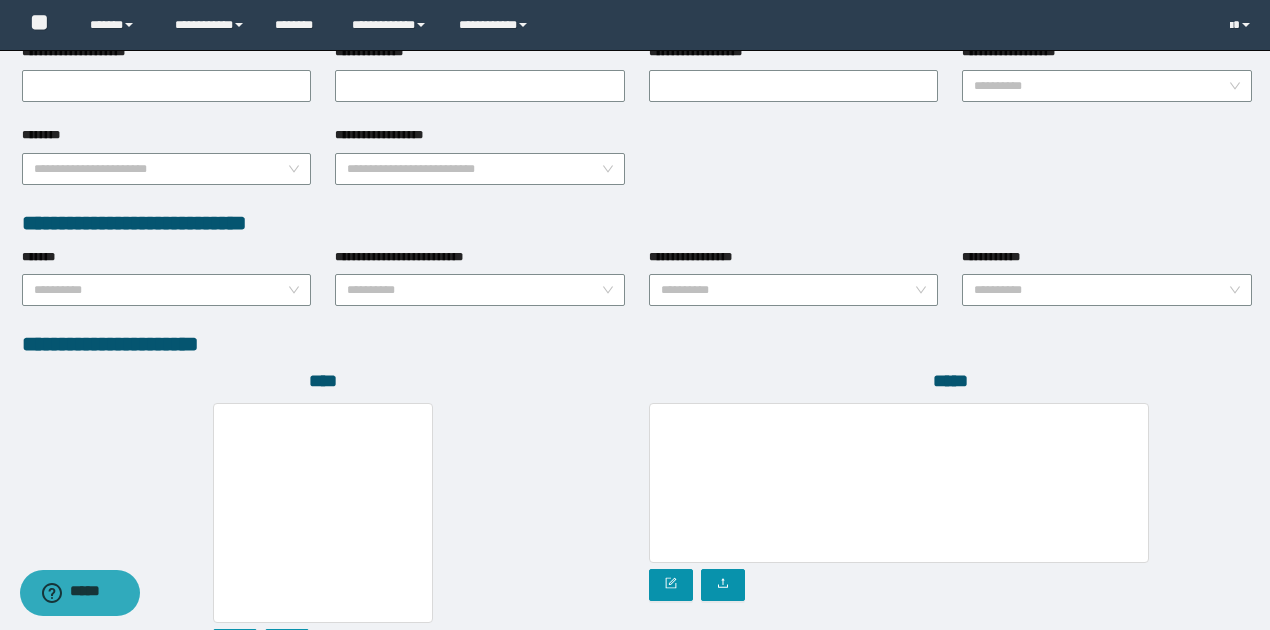 scroll, scrollTop: 1072, scrollLeft: 0, axis: vertical 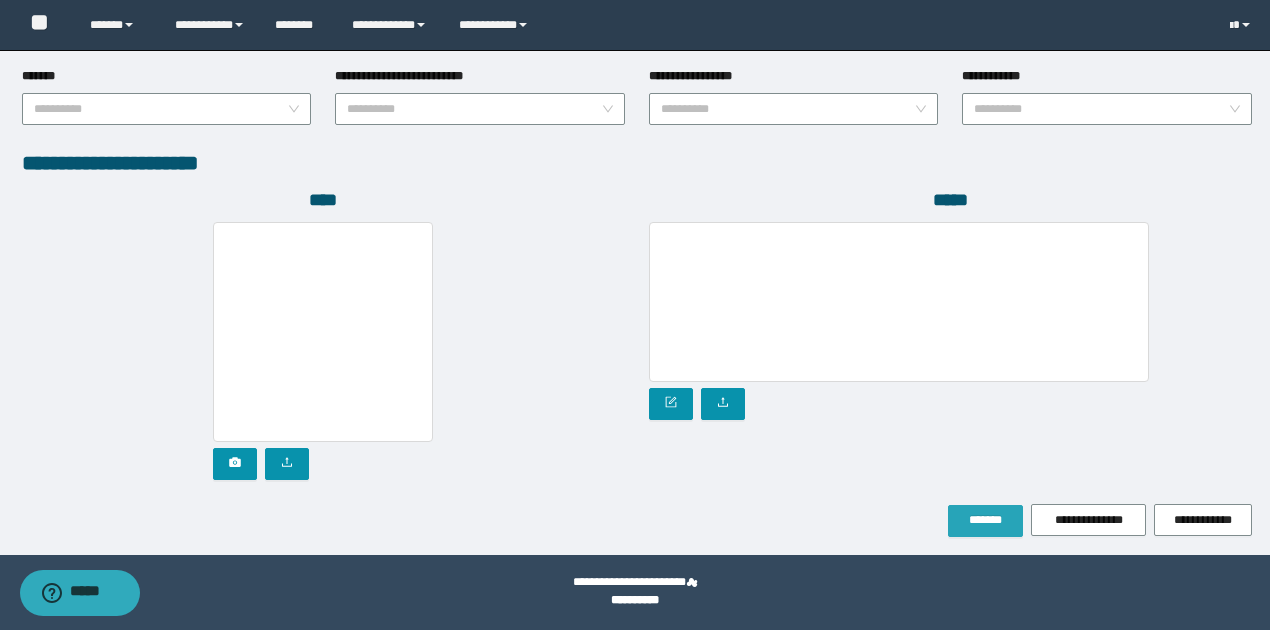 type on "*******" 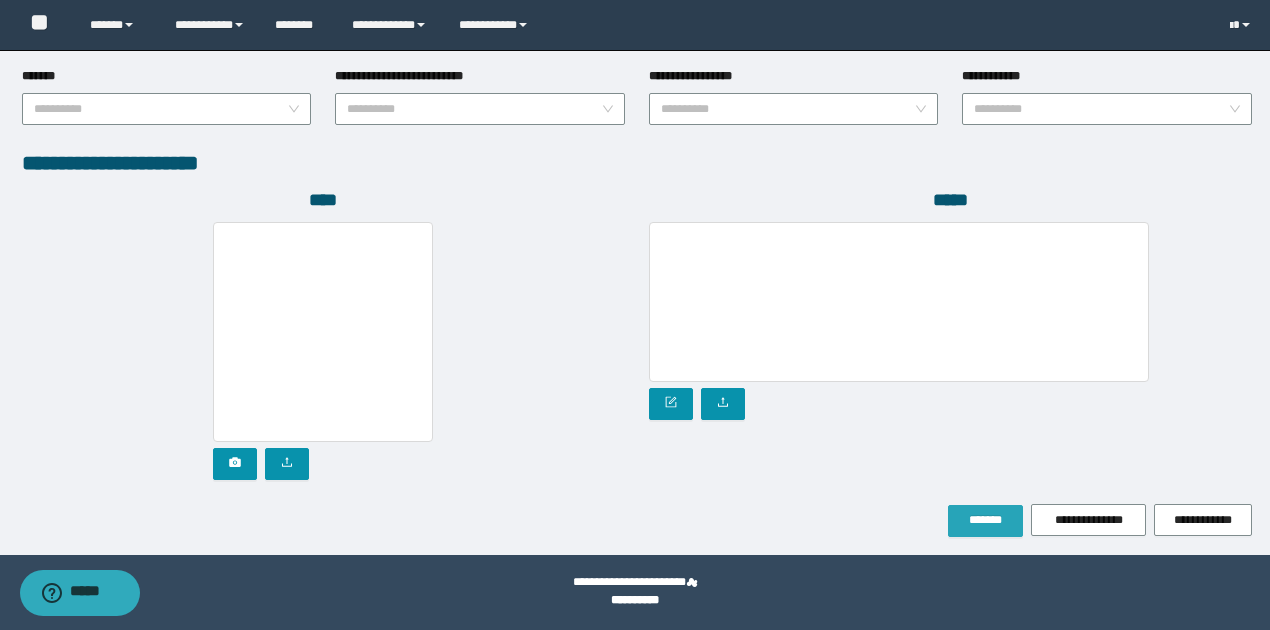 click on "*******" at bounding box center (985, 520) 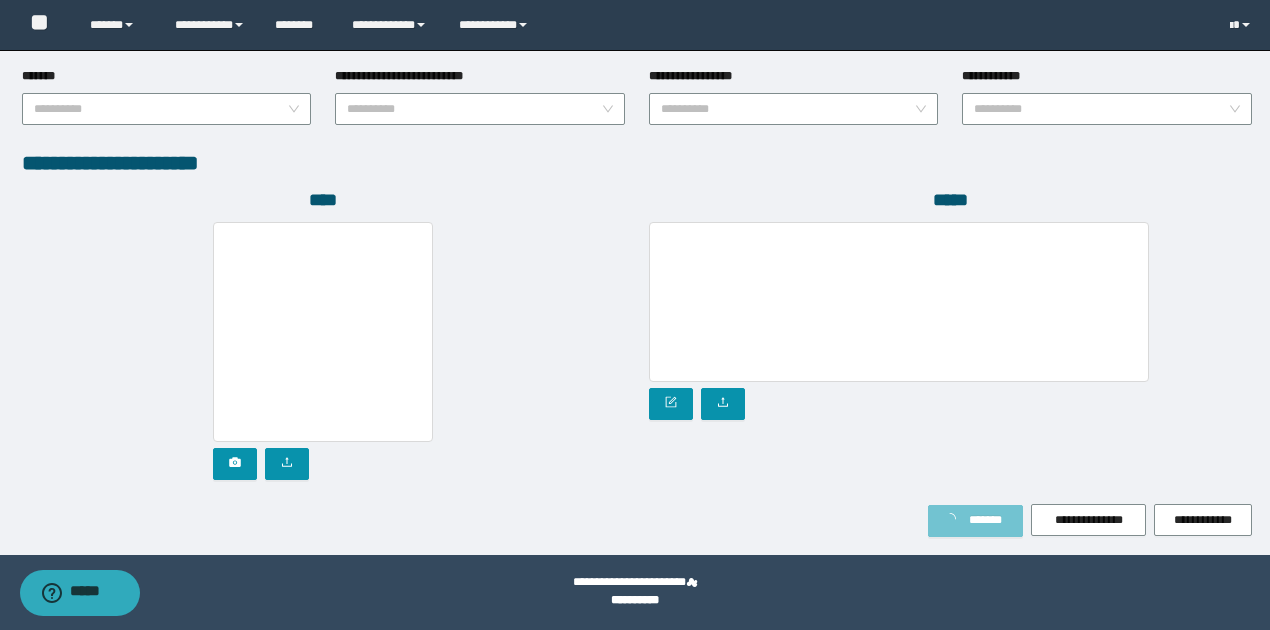 scroll, scrollTop: 1124, scrollLeft: 0, axis: vertical 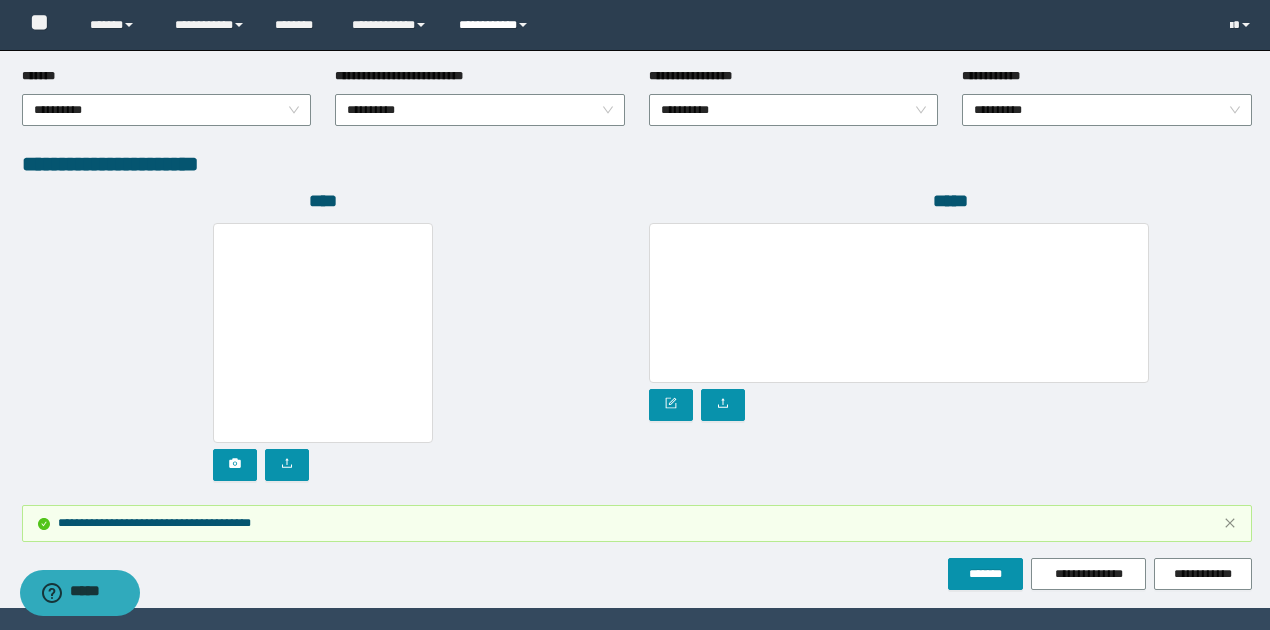 click at bounding box center (523, 25) 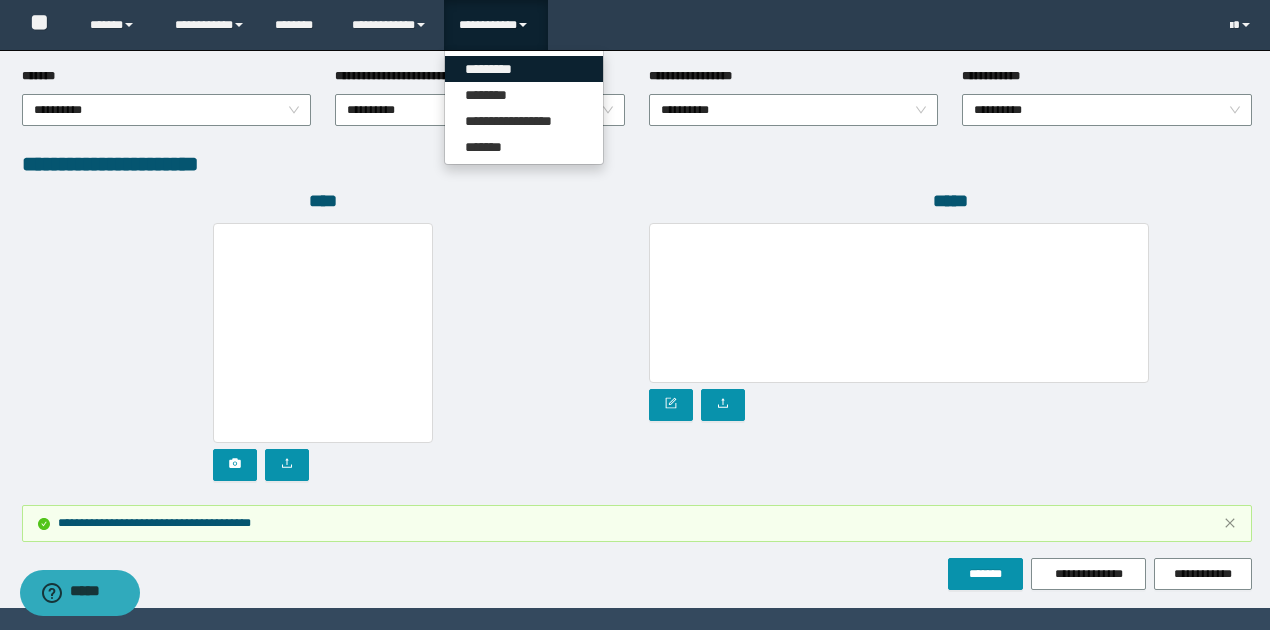click on "*********" at bounding box center (524, 69) 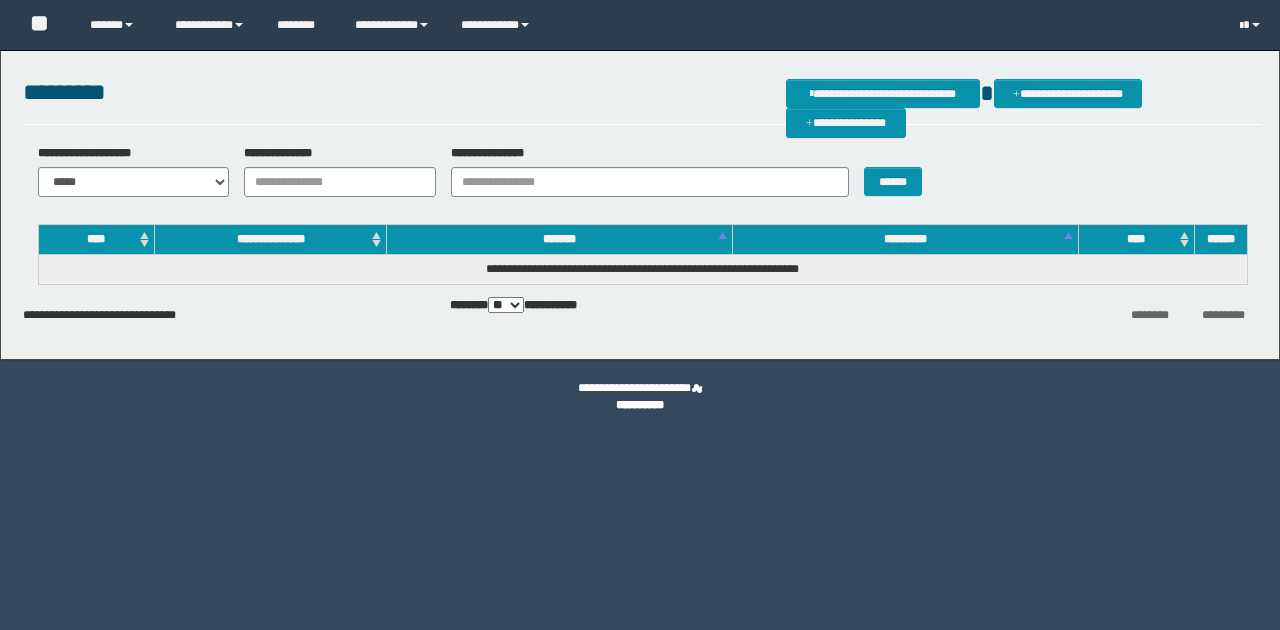 scroll, scrollTop: 0, scrollLeft: 0, axis: both 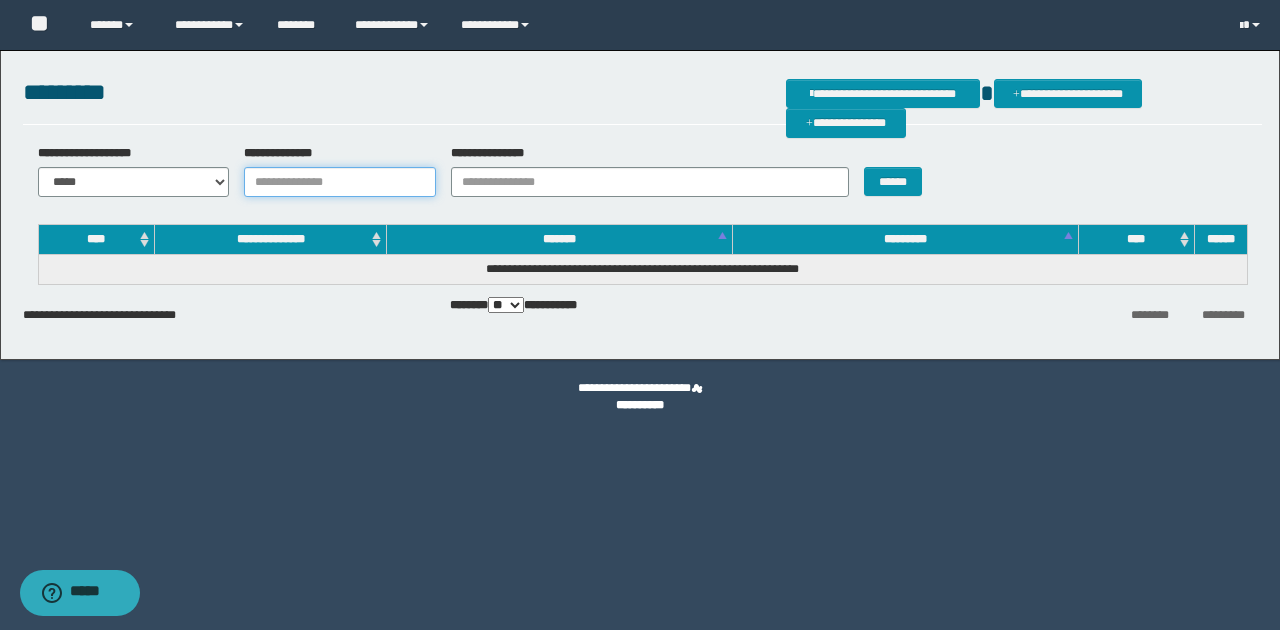 click on "**********" at bounding box center [340, 182] 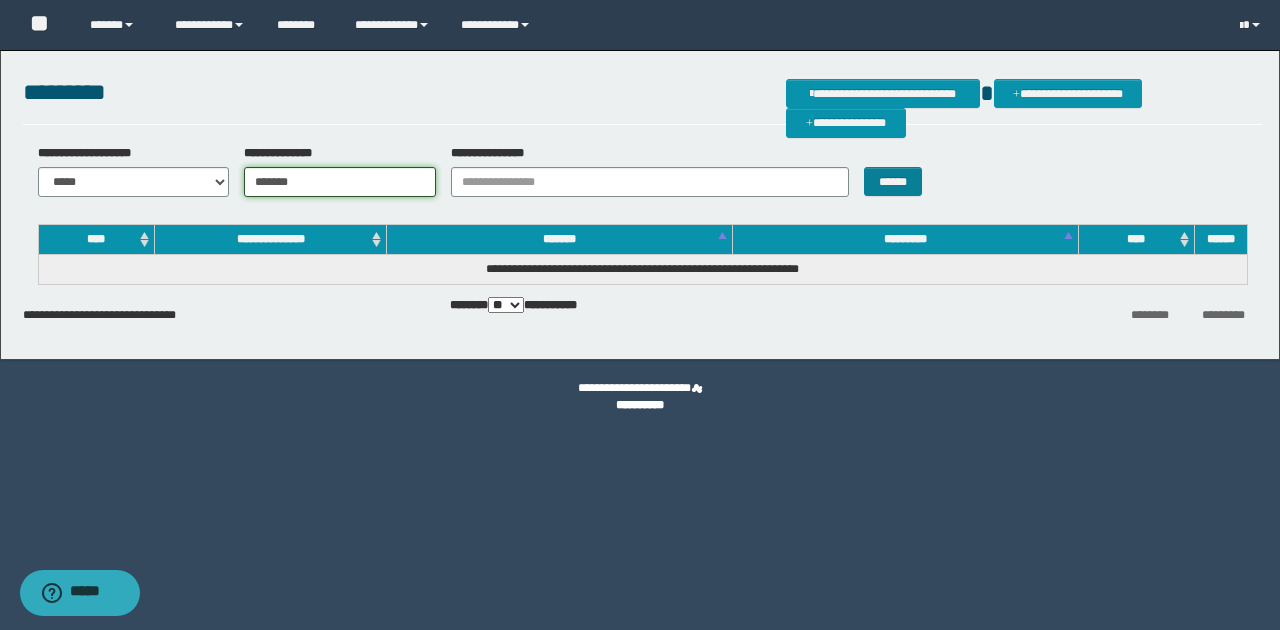 type on "*******" 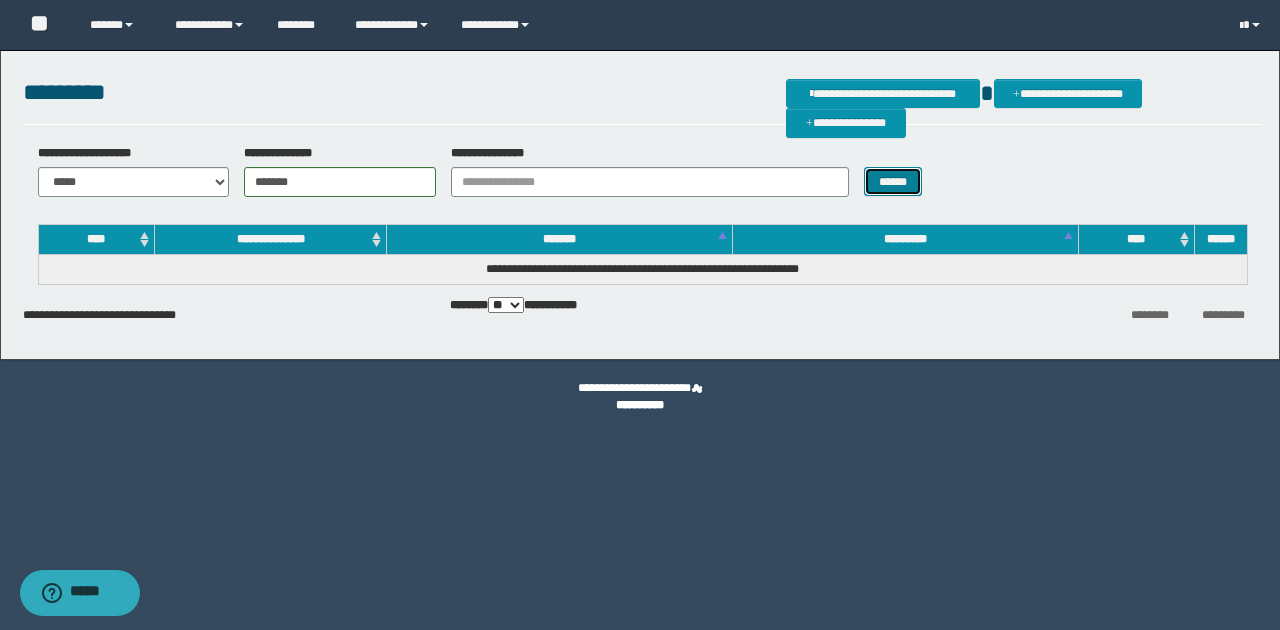 click on "******" at bounding box center [893, 181] 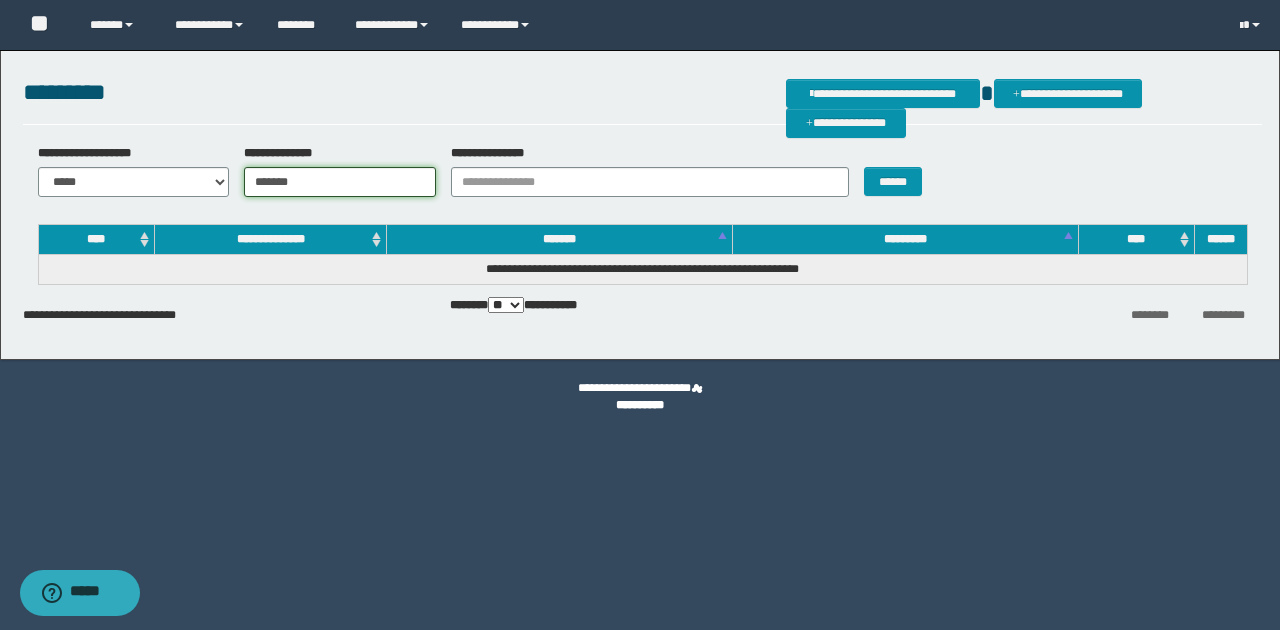 click on "*******" at bounding box center (340, 182) 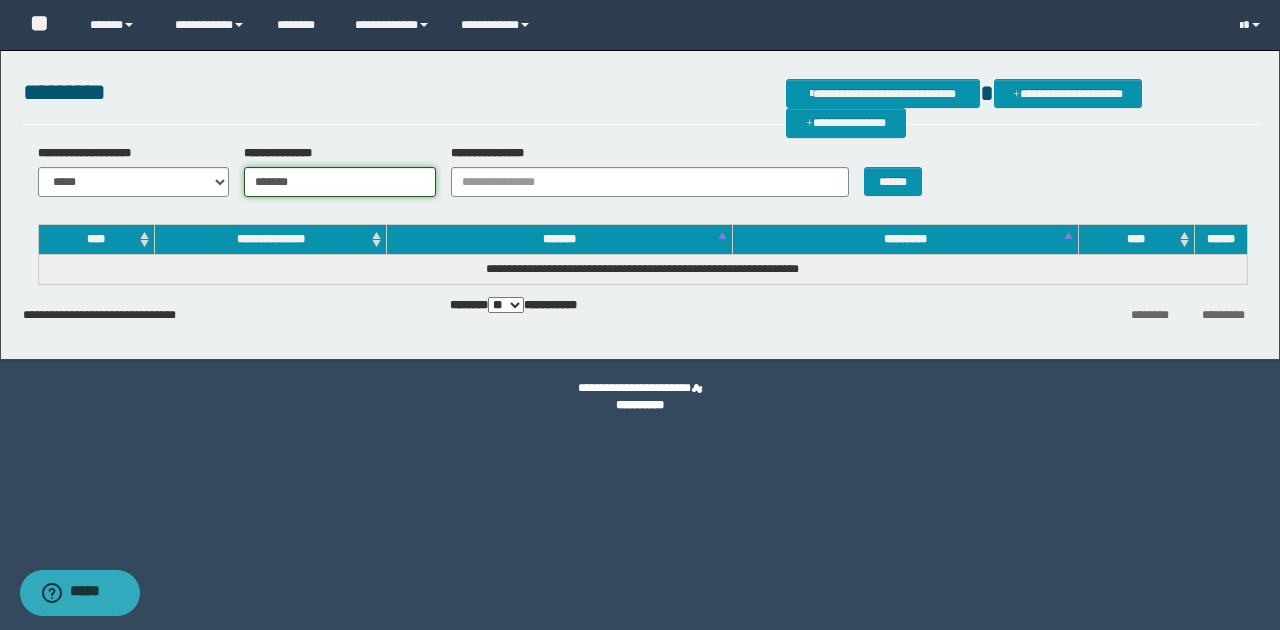drag, startPoint x: 322, startPoint y: 184, endPoint x: 220, endPoint y: 183, distance: 102.0049 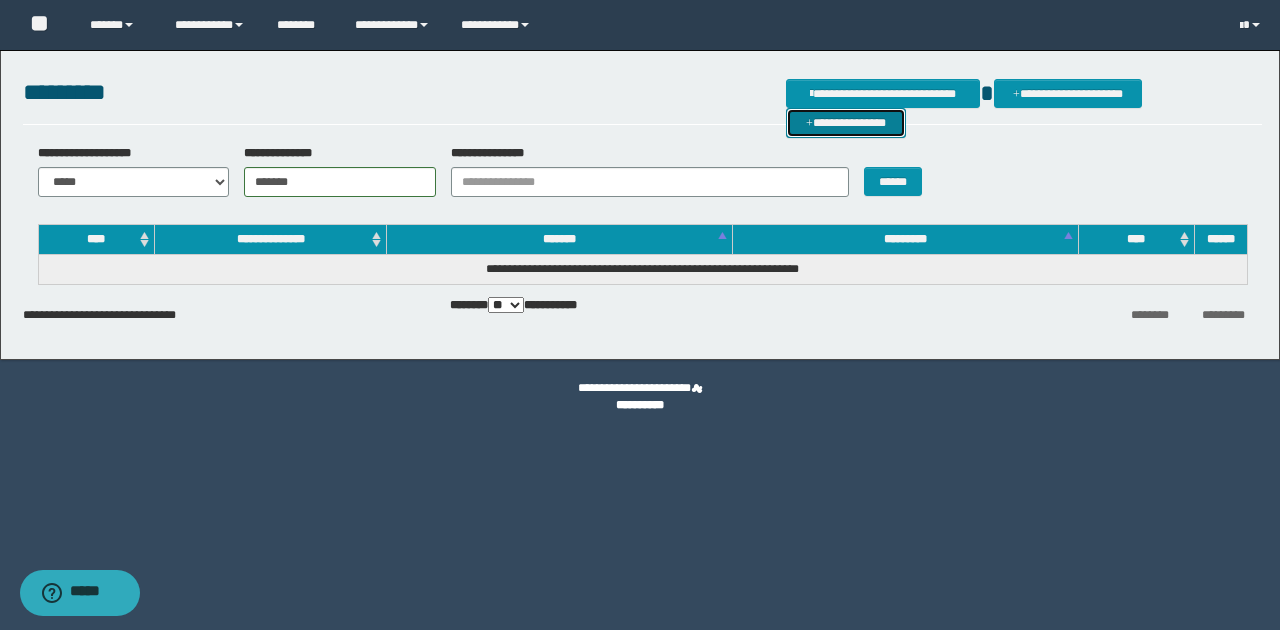click on "**********" at bounding box center [846, 122] 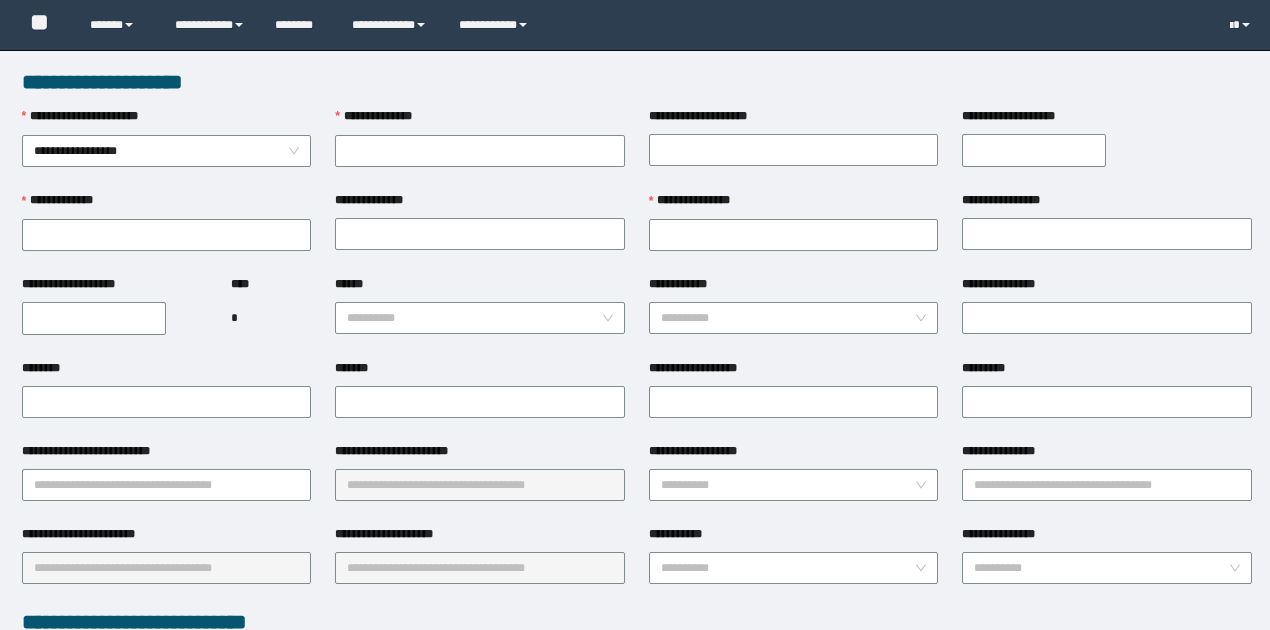 scroll, scrollTop: 0, scrollLeft: 0, axis: both 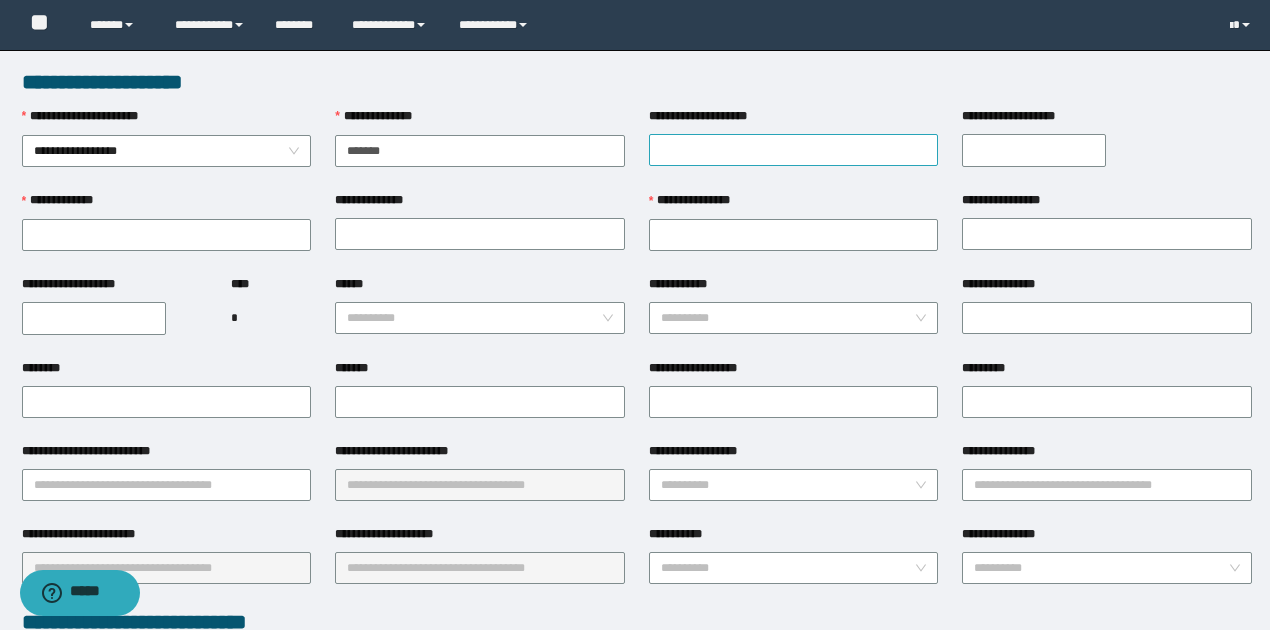 type on "*******" 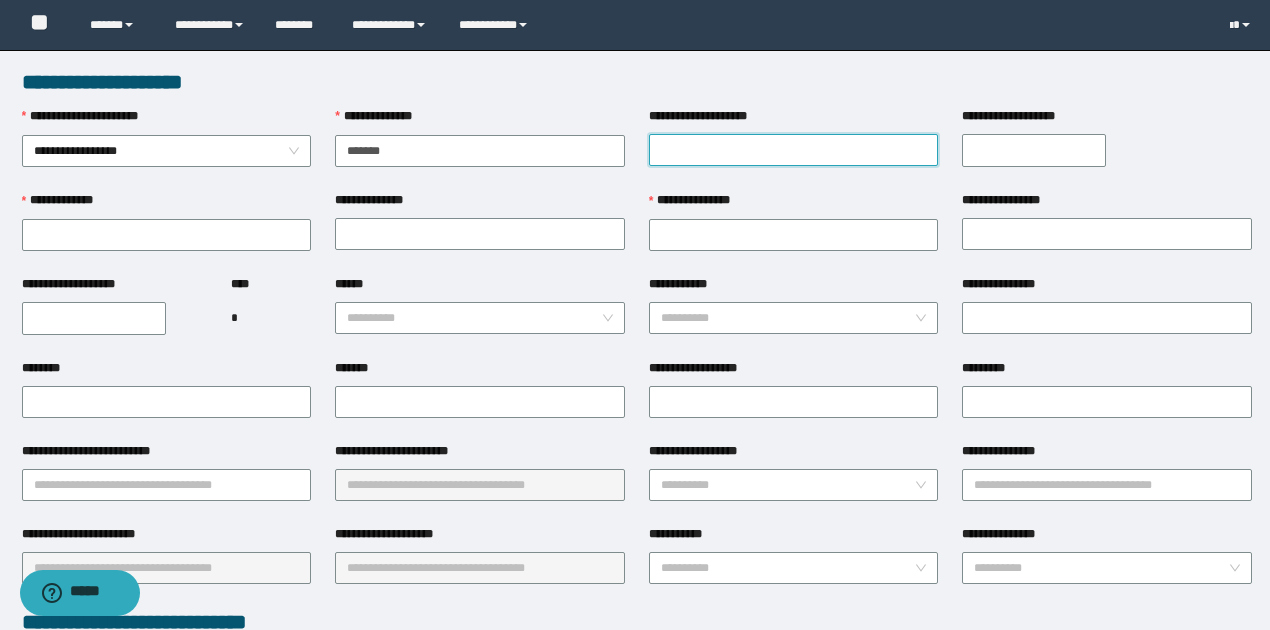 click on "**********" at bounding box center [794, 150] 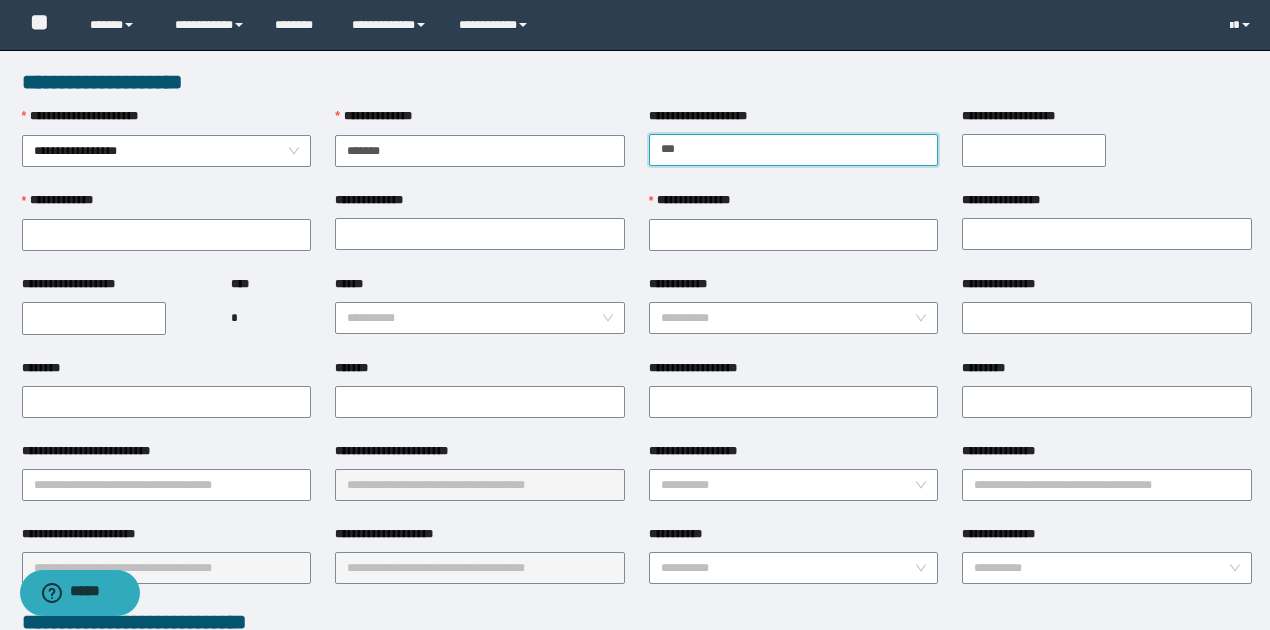 type on "*******" 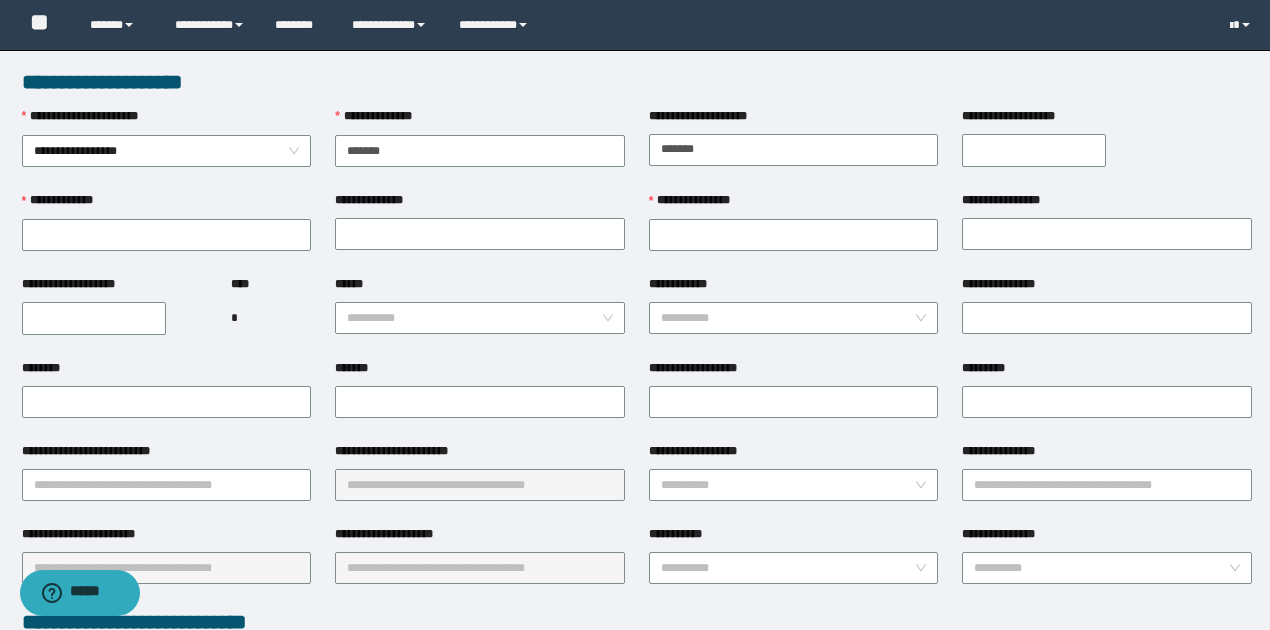 click on "**********" at bounding box center [1034, 150] 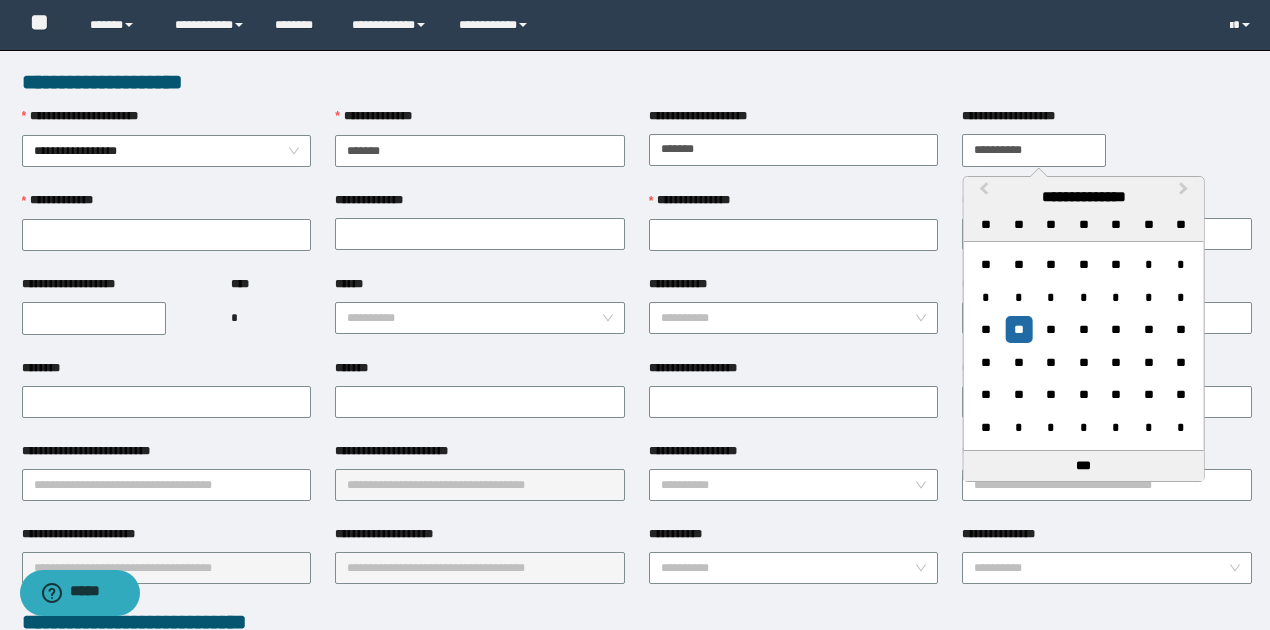 type on "**********" 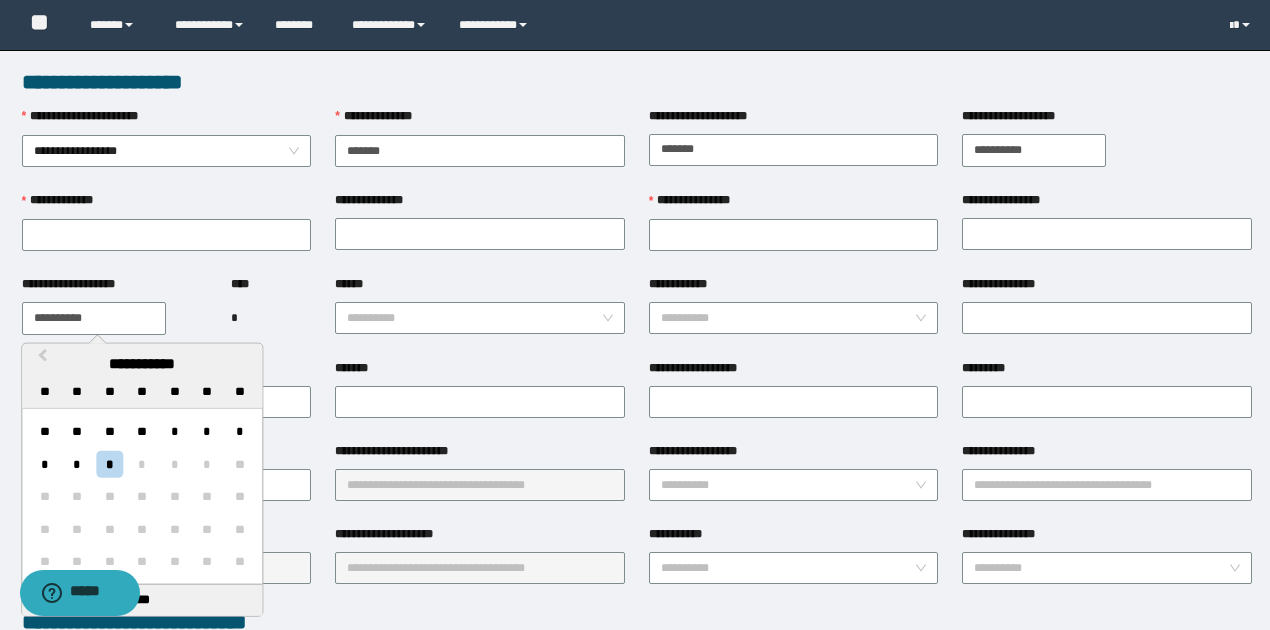click on "**********" at bounding box center (94, 318) 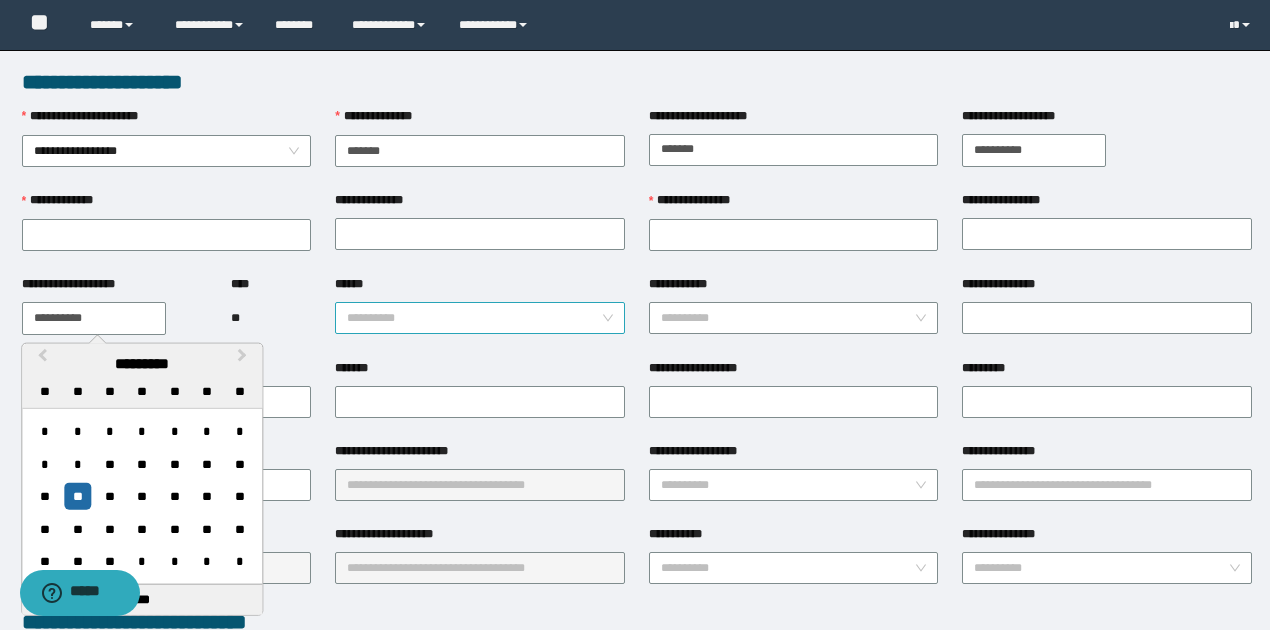 type on "**********" 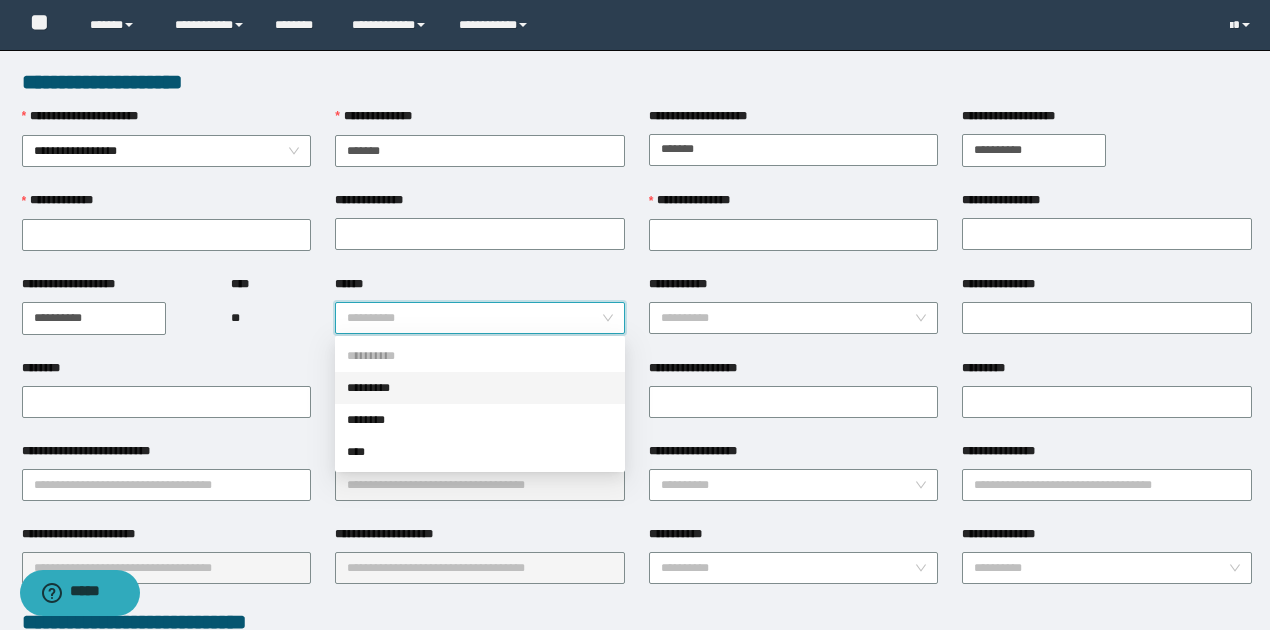 click on "*********" at bounding box center (480, 388) 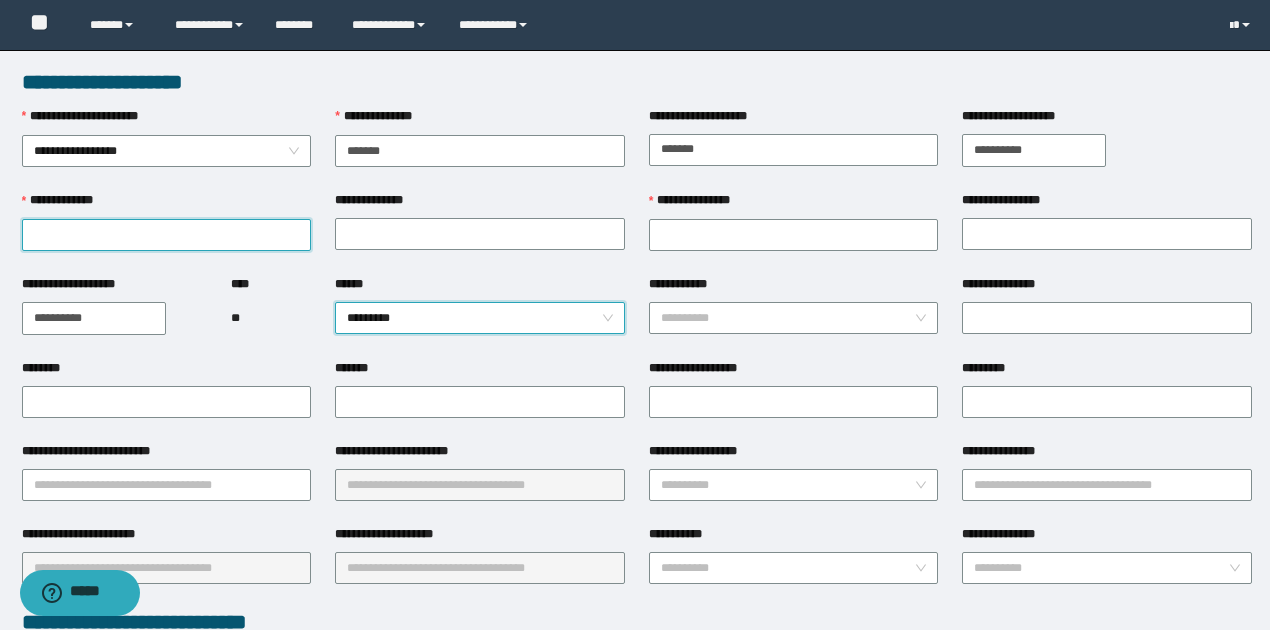 click on "**********" at bounding box center [167, 235] 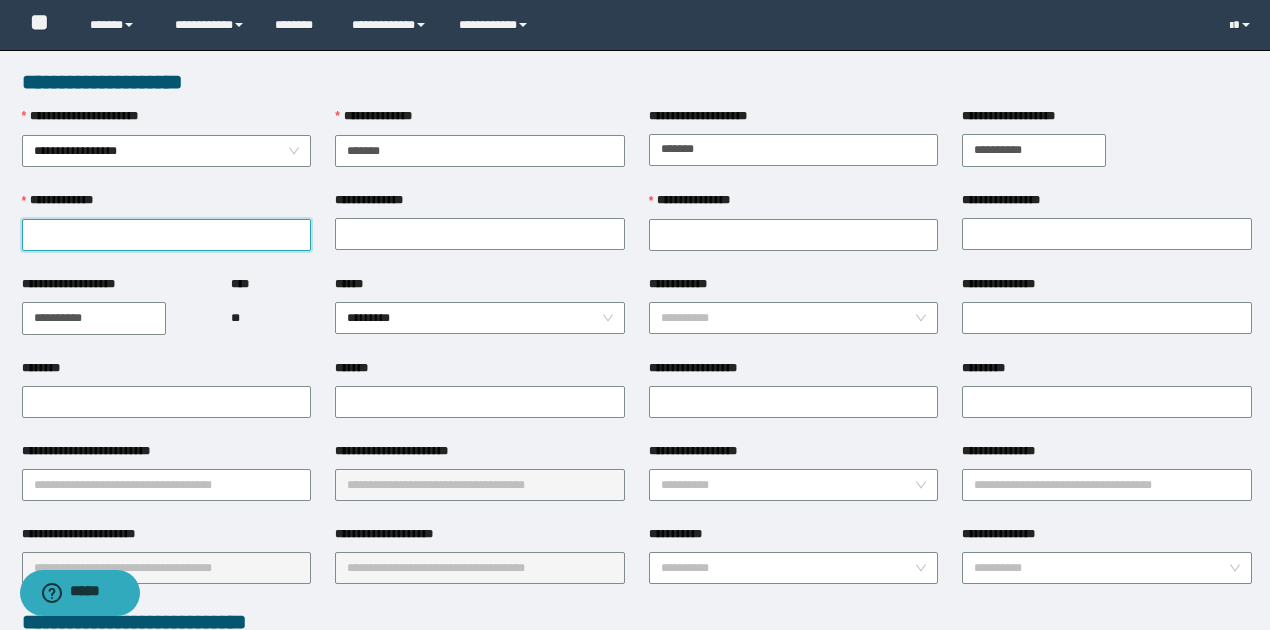 click on "**********" at bounding box center (167, 235) 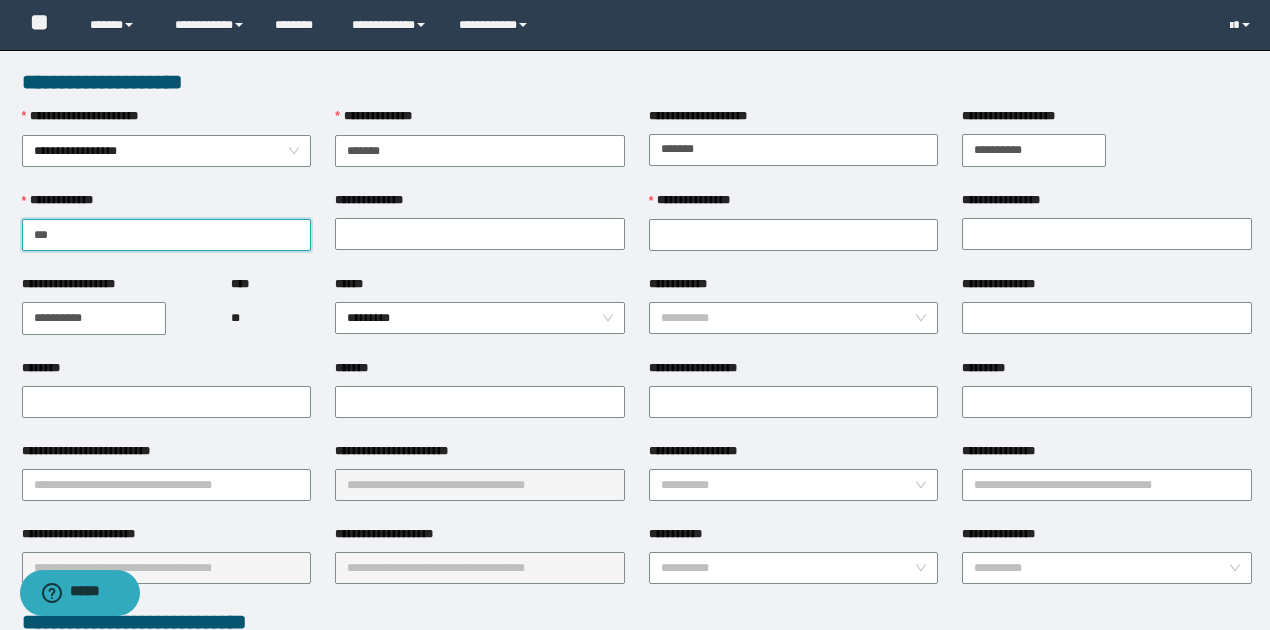 type on "*******" 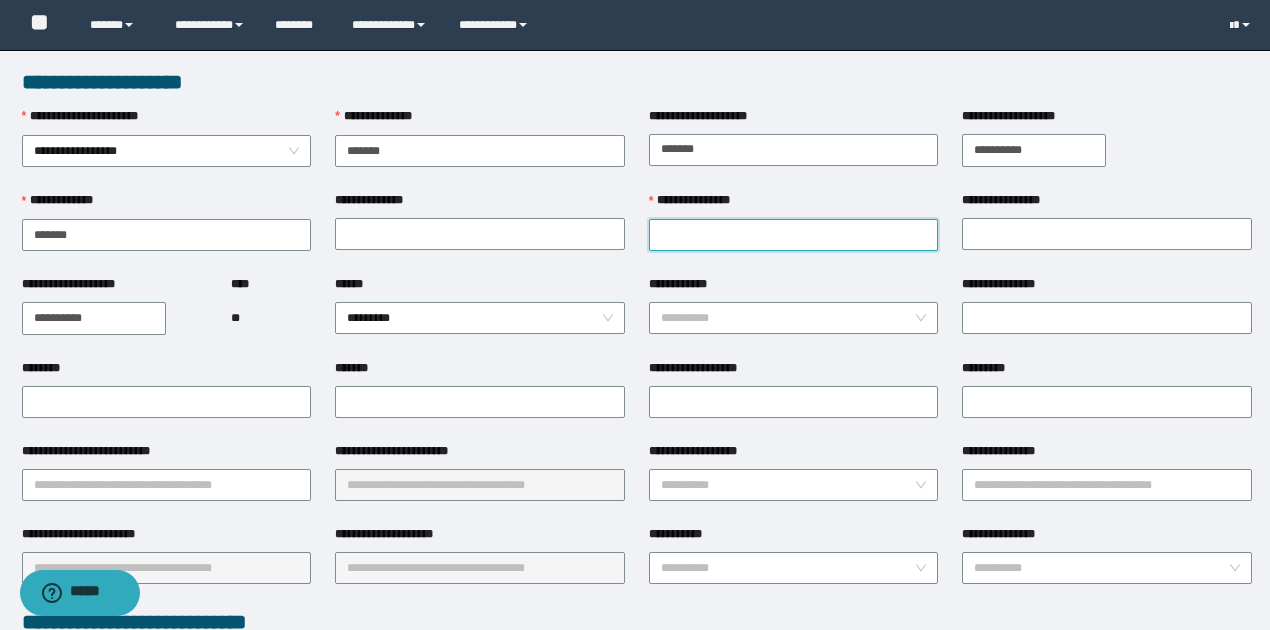 click on "**********" at bounding box center (794, 235) 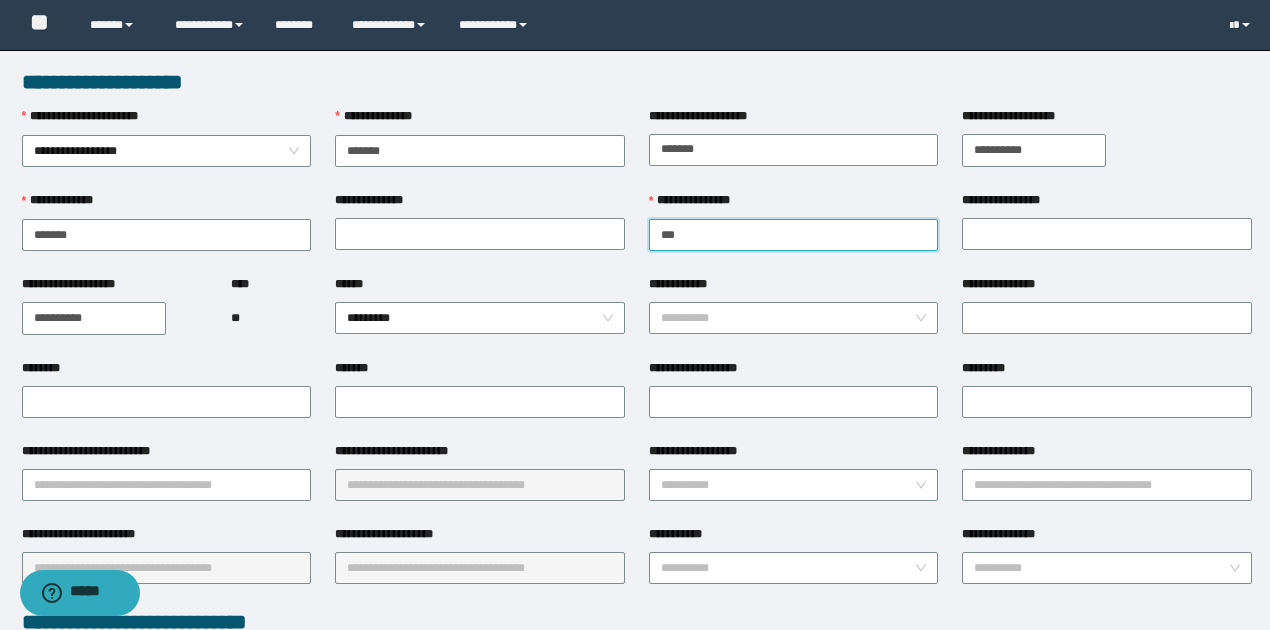 type on "*****" 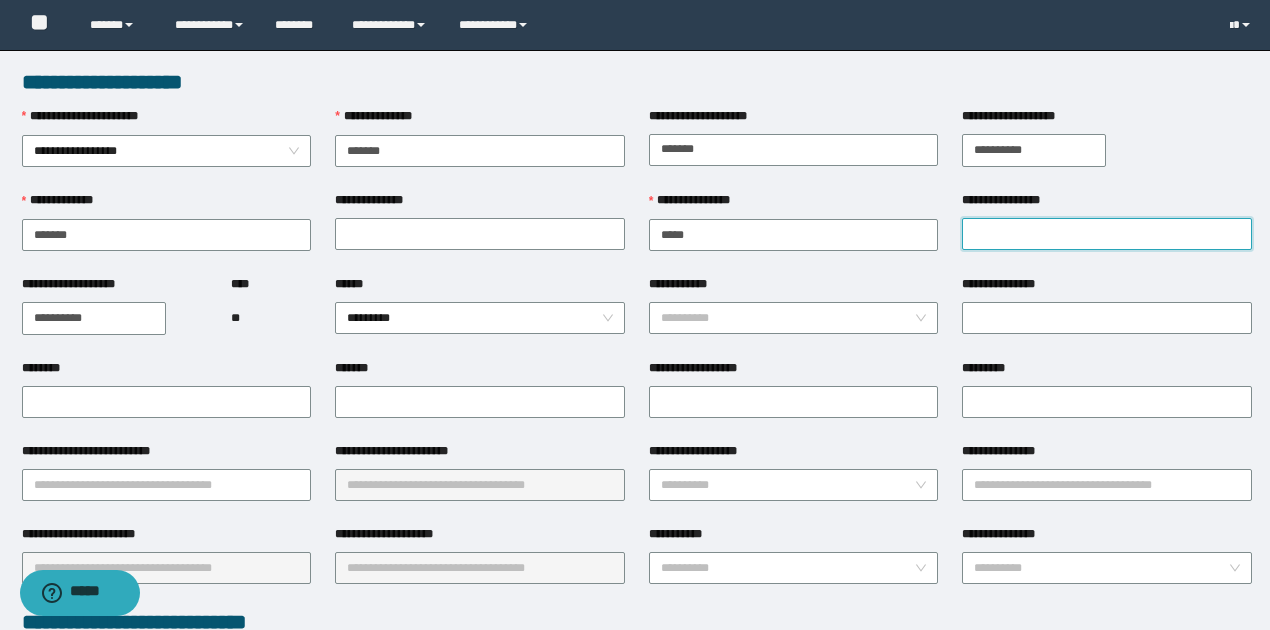 click on "**********" at bounding box center (1107, 234) 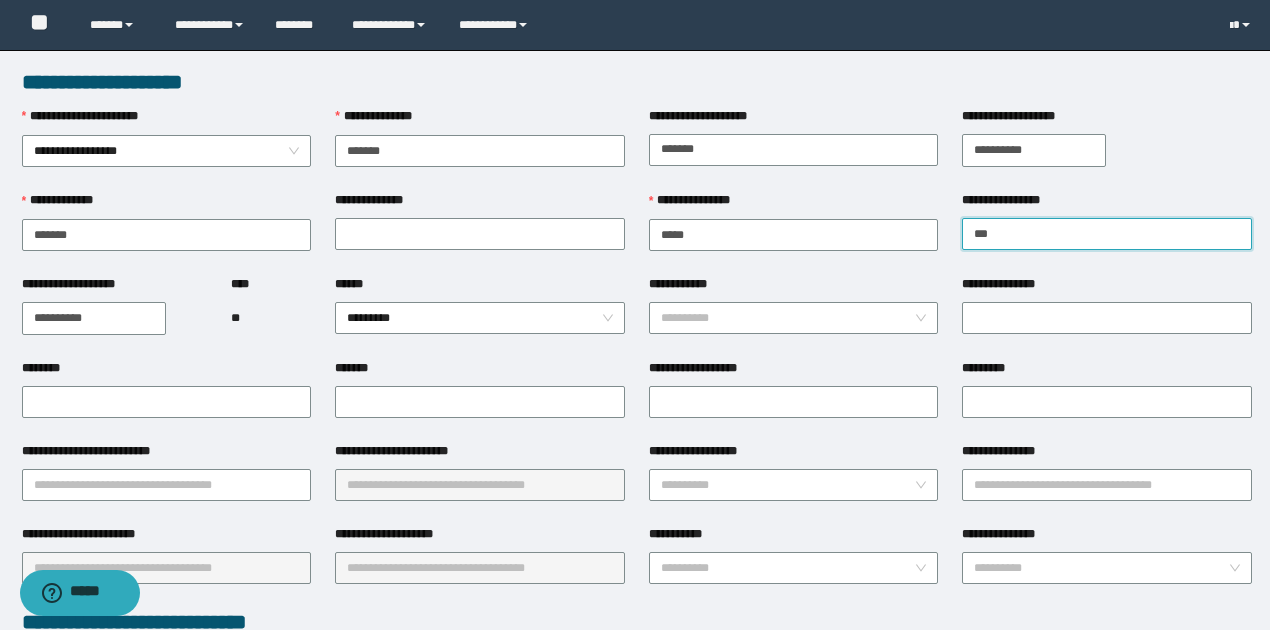 type on "*****" 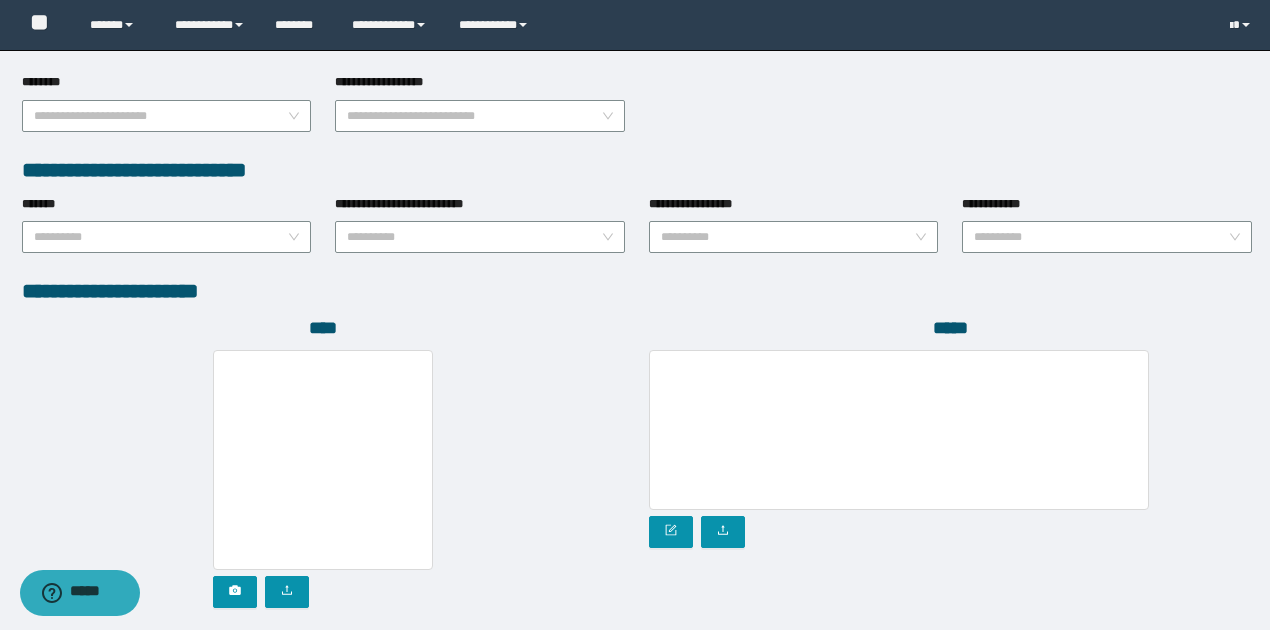 scroll, scrollTop: 1072, scrollLeft: 0, axis: vertical 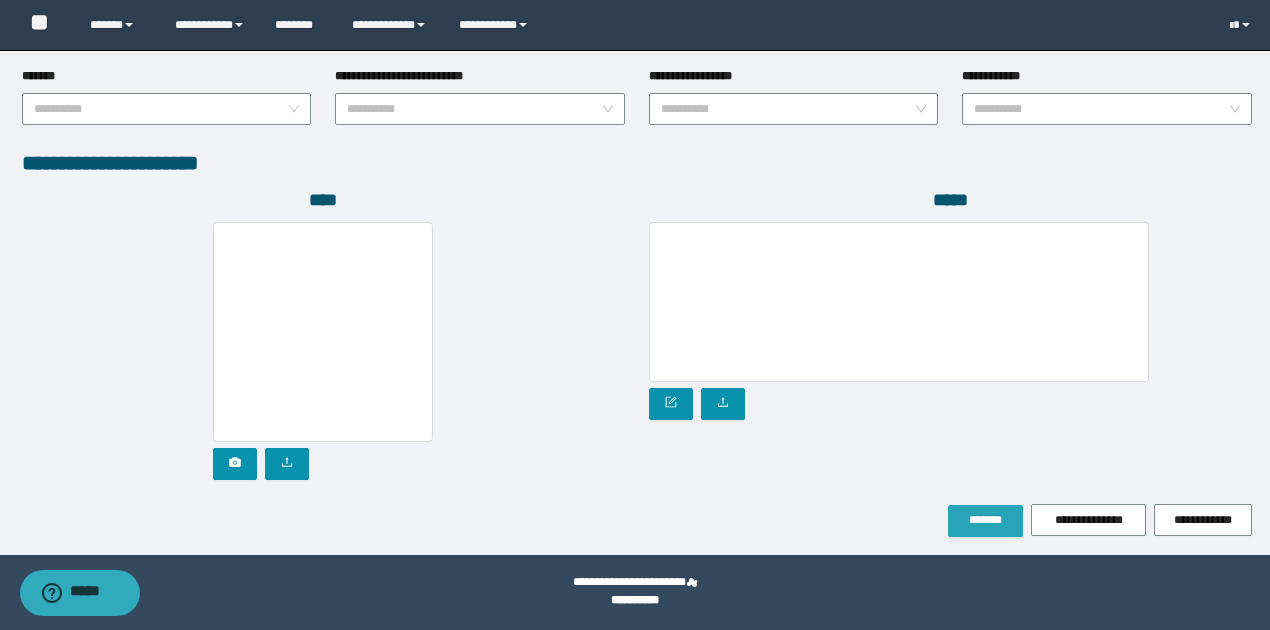 click on "*******" at bounding box center (985, 520) 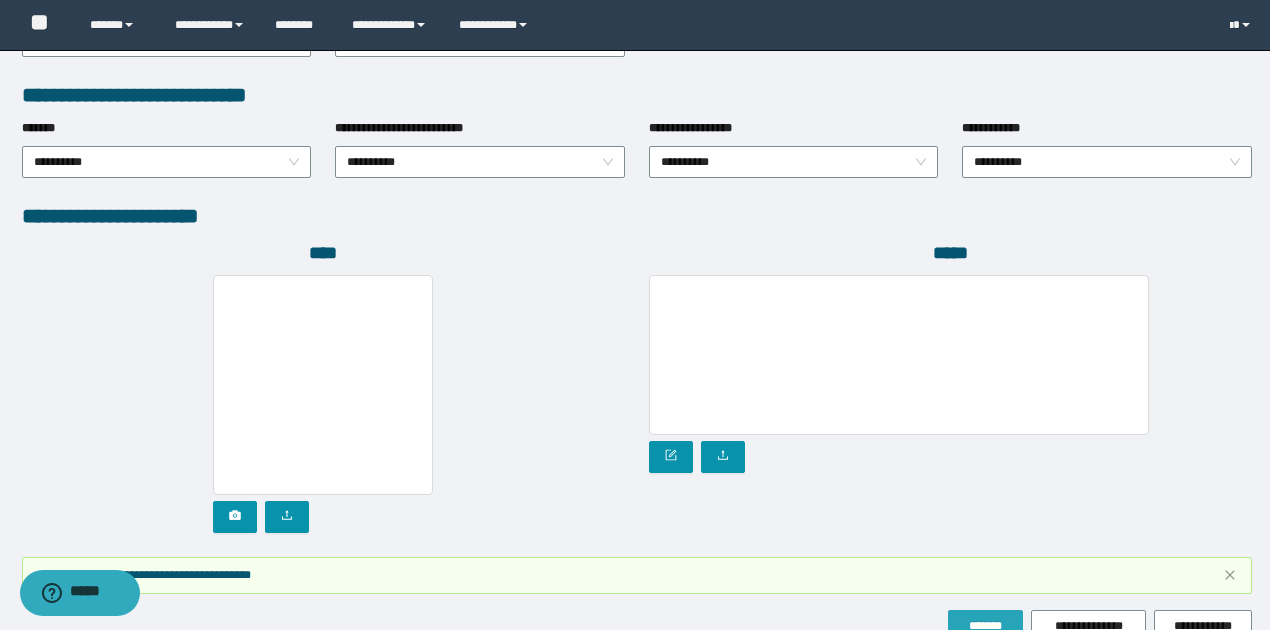 scroll, scrollTop: 1124, scrollLeft: 0, axis: vertical 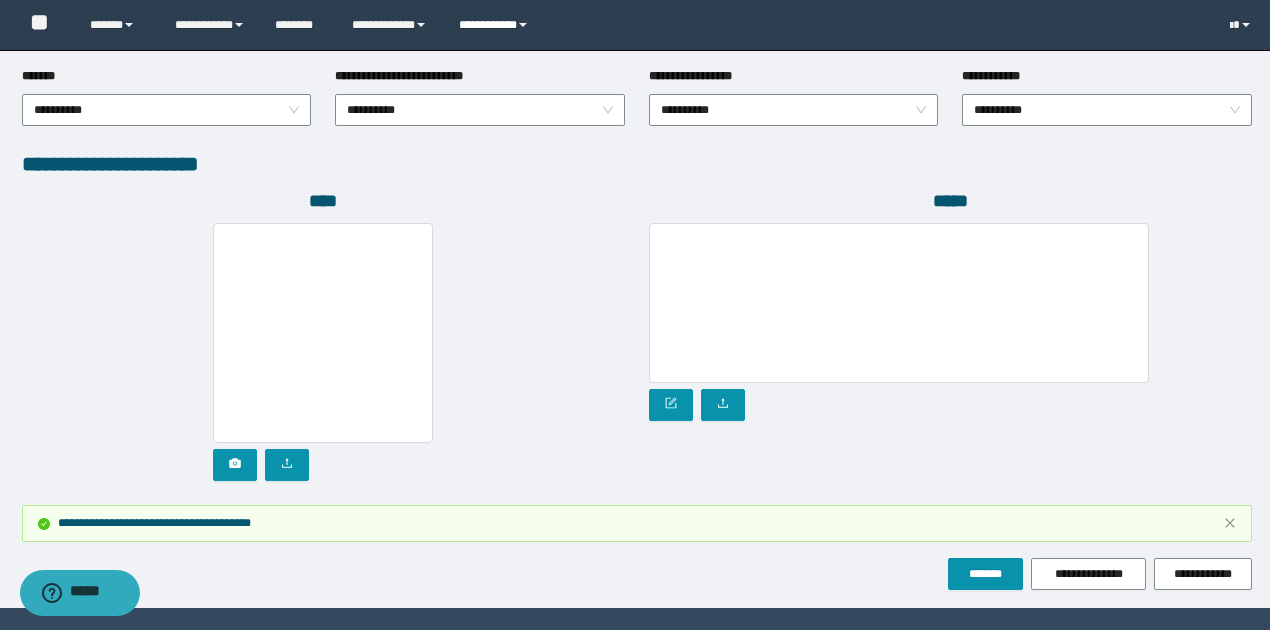 click on "**********" at bounding box center (496, 25) 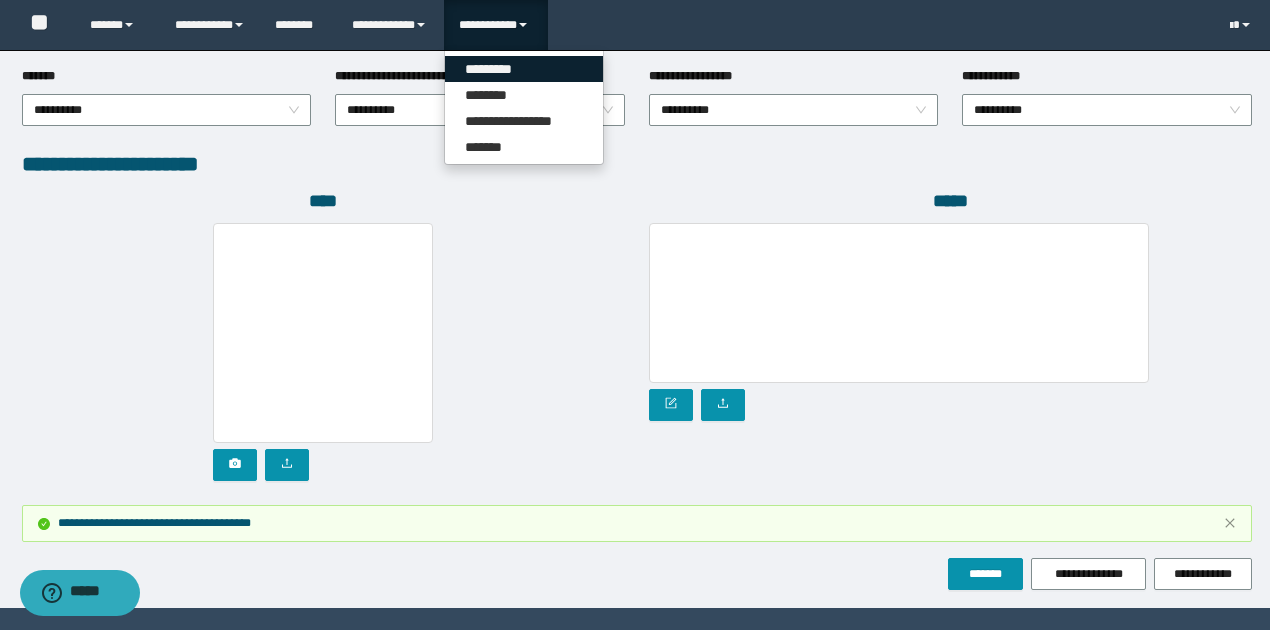 click on "*********" at bounding box center (524, 69) 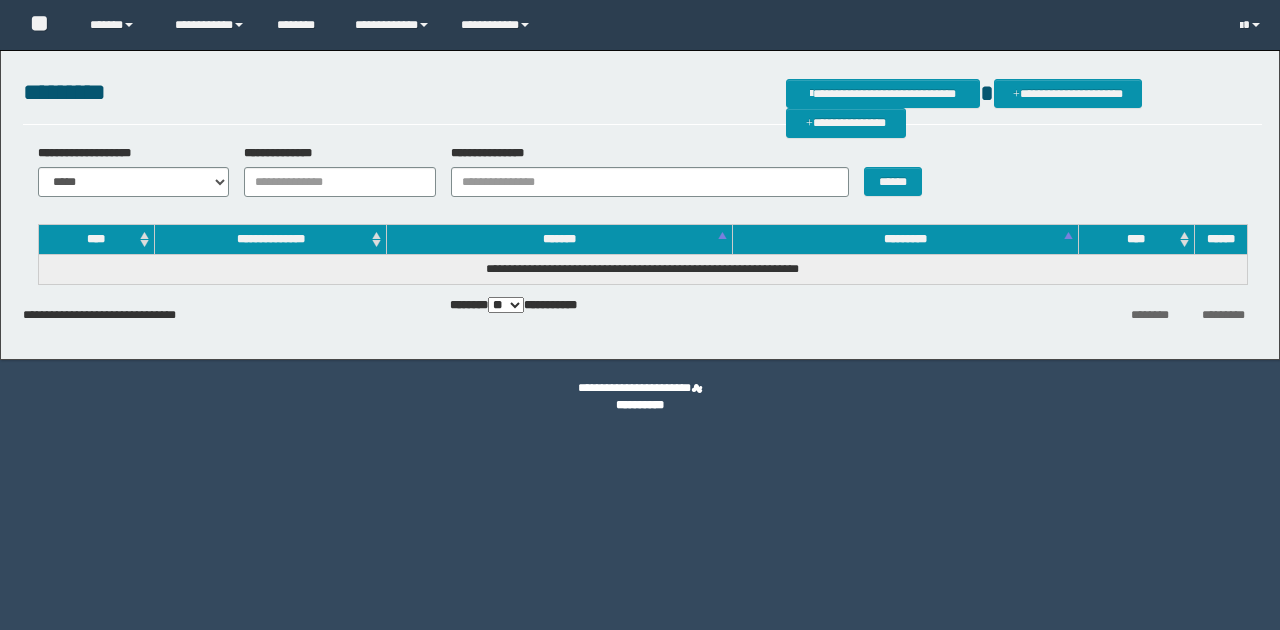 scroll, scrollTop: 0, scrollLeft: 0, axis: both 